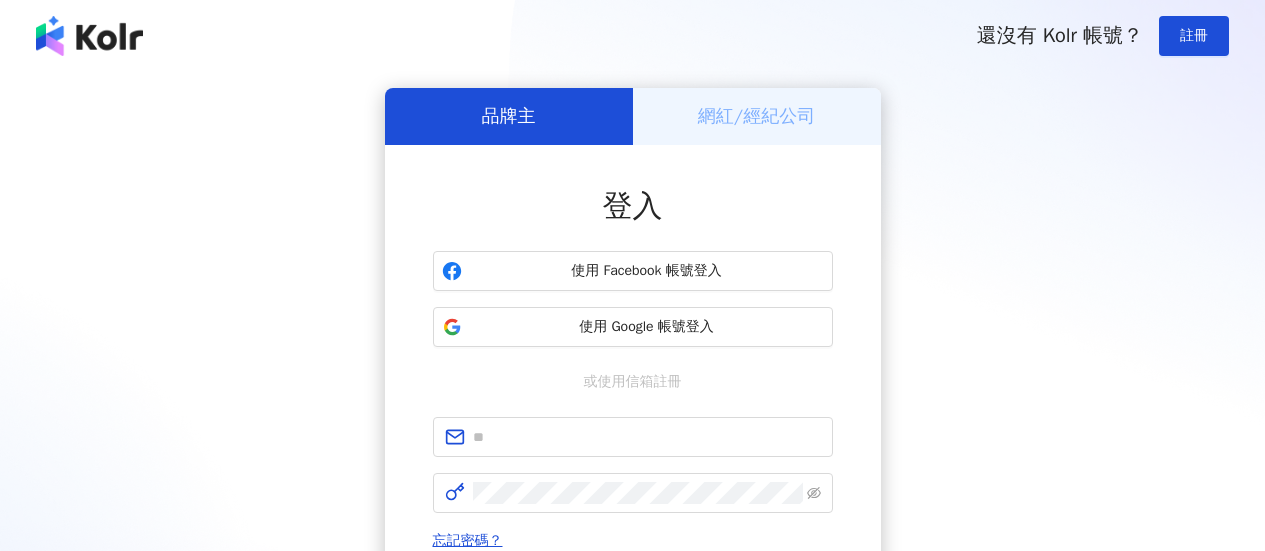 click on "使用 Google 帳號登入" at bounding box center [647, 327] 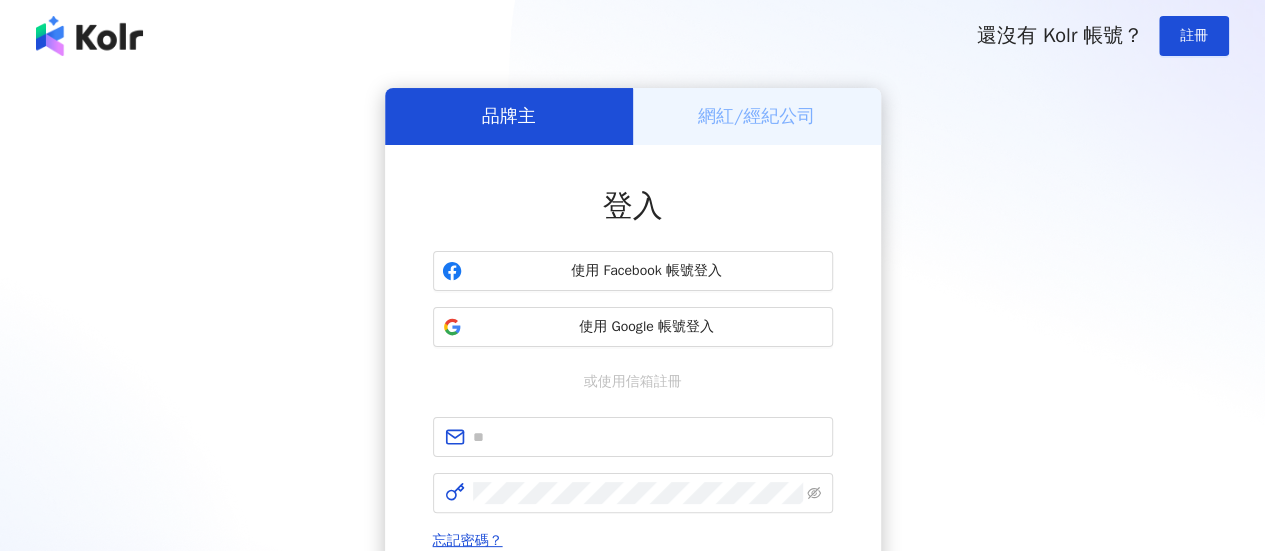 scroll, scrollTop: 0, scrollLeft: 0, axis: both 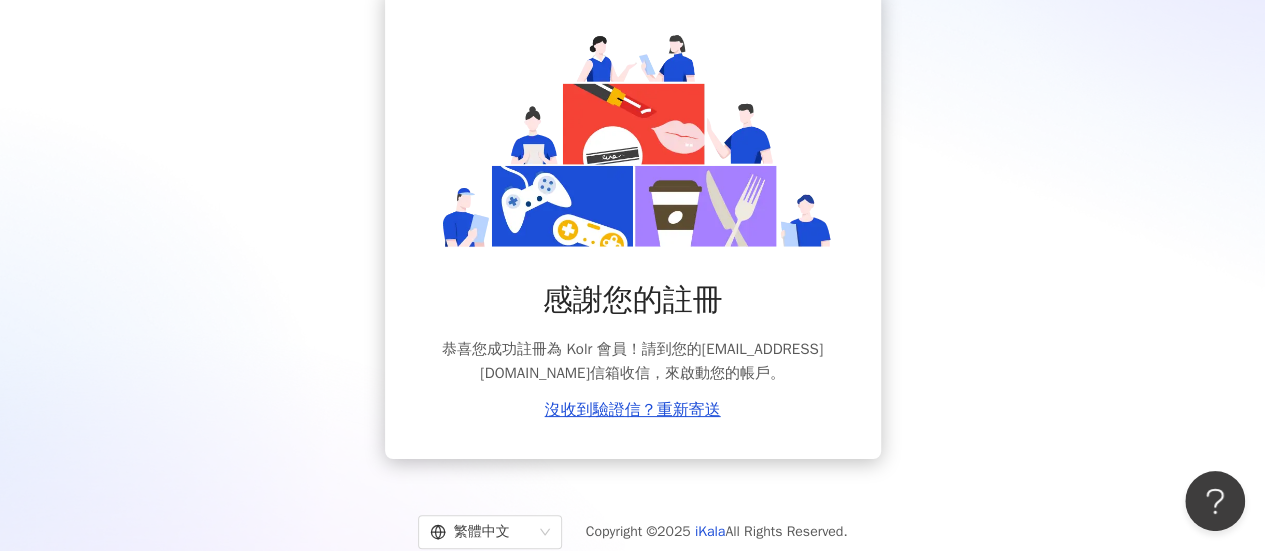 drag, startPoint x: 502, startPoint y: 353, endPoint x: 900, endPoint y: 466, distance: 413.7306 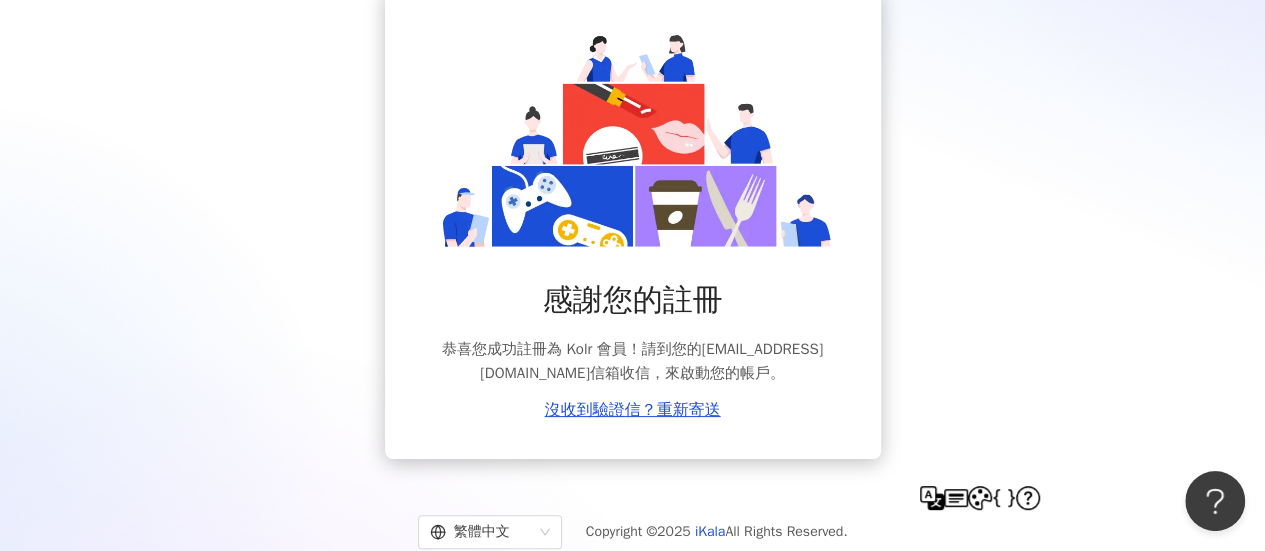 click on "感謝您的註冊 恭喜您成功註冊為 Kolr 會員！請到您的  a9741193@gmaul.com  信箱收信，來啟動您的帳戶。 沒收到驗證信？重新寄送" at bounding box center [633, 349] 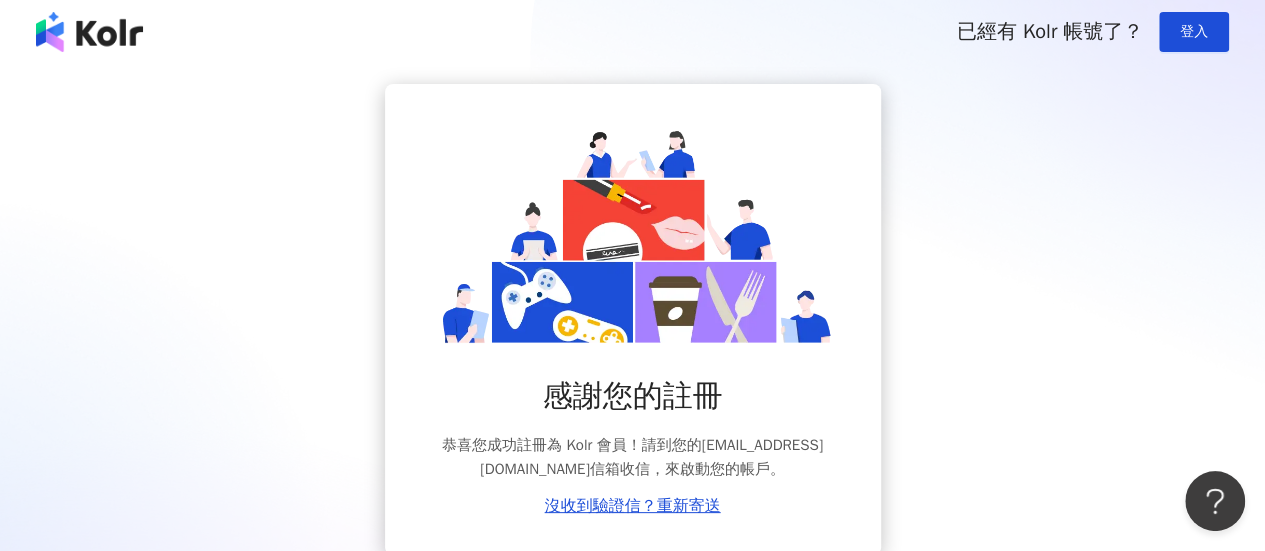 scroll, scrollTop: 0, scrollLeft: 0, axis: both 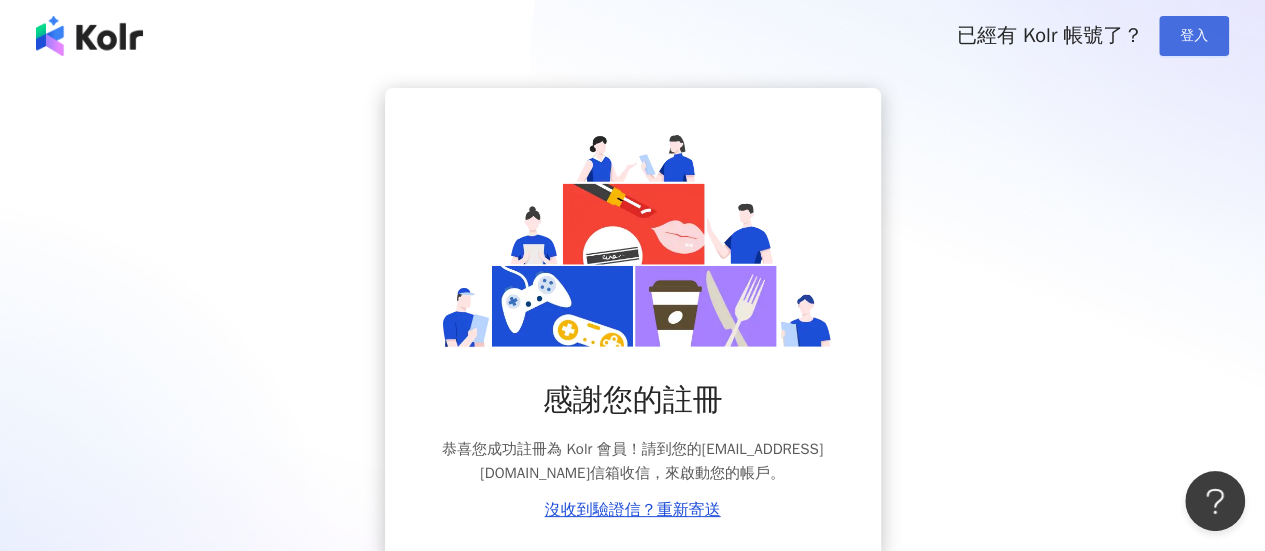 click on "登入" at bounding box center [1194, 36] 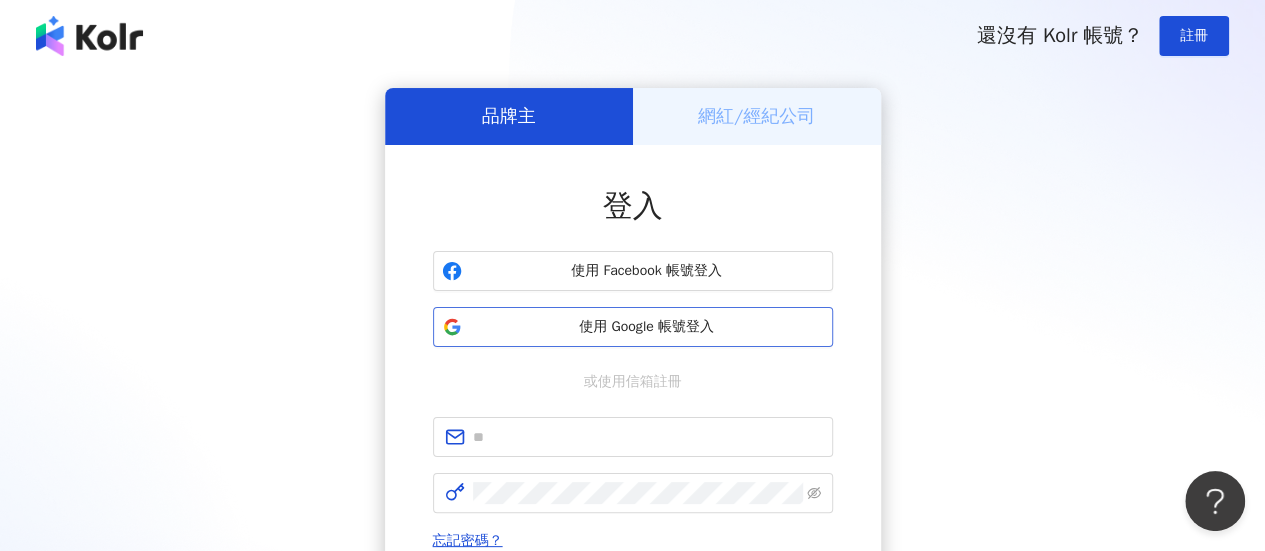 click on "使用 Google 帳號登入" at bounding box center [647, 327] 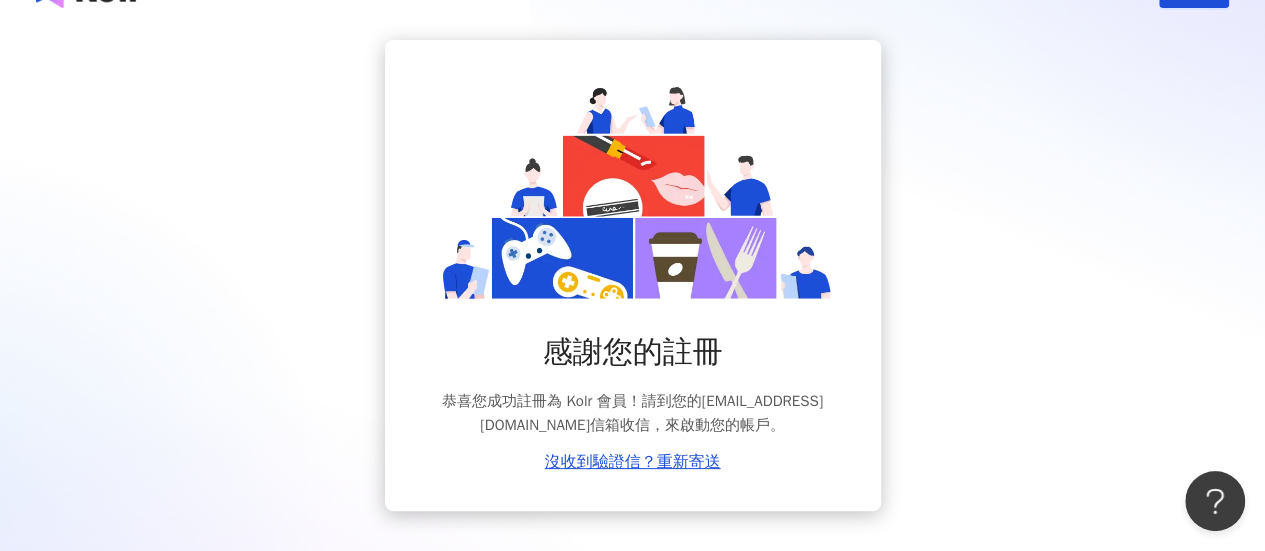 scroll, scrollTop: 0, scrollLeft: 0, axis: both 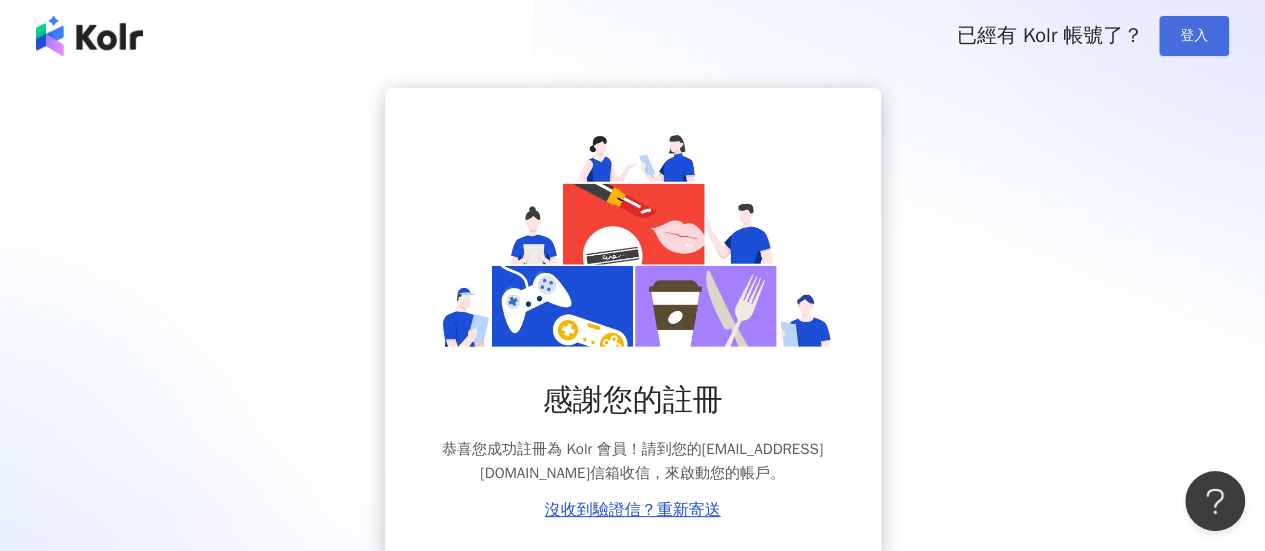 click on "登入" at bounding box center (1194, 36) 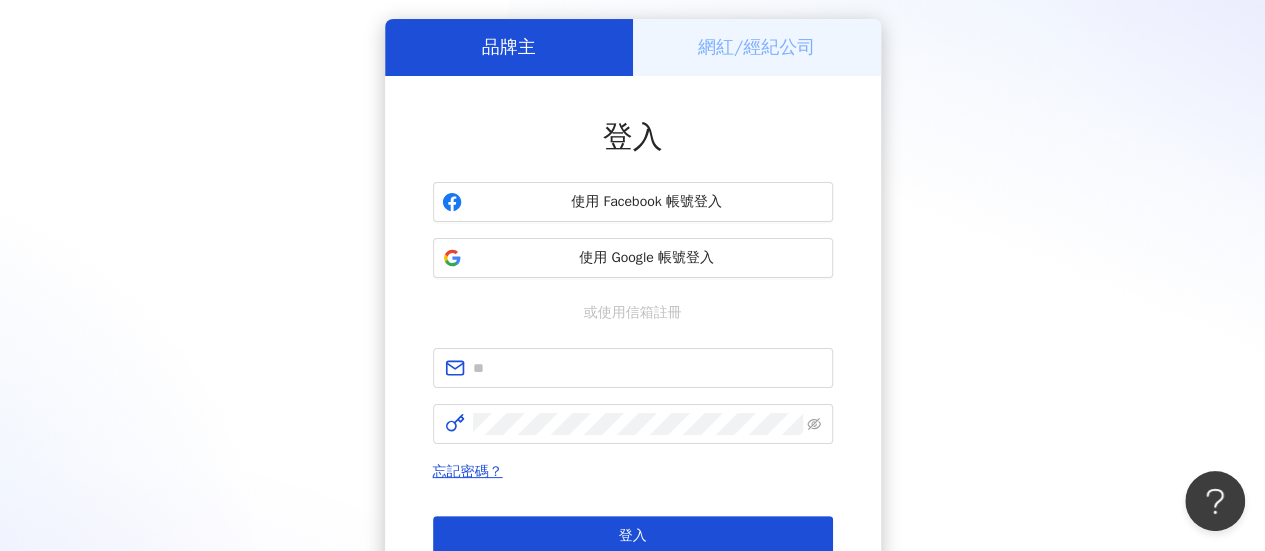 scroll, scrollTop: 100, scrollLeft: 0, axis: vertical 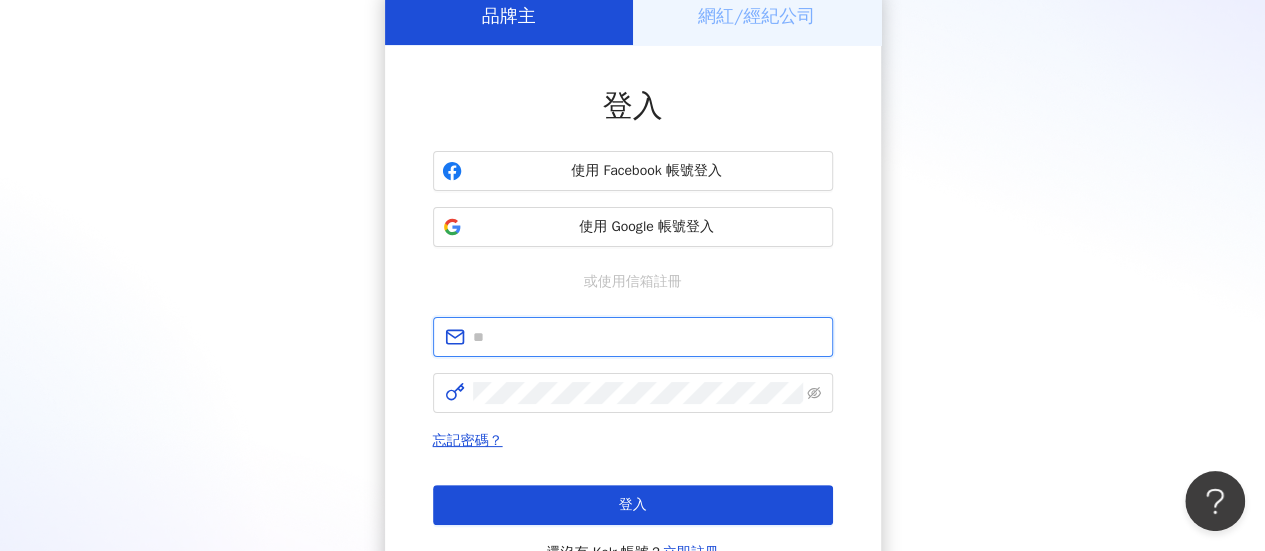 click at bounding box center (647, 337) 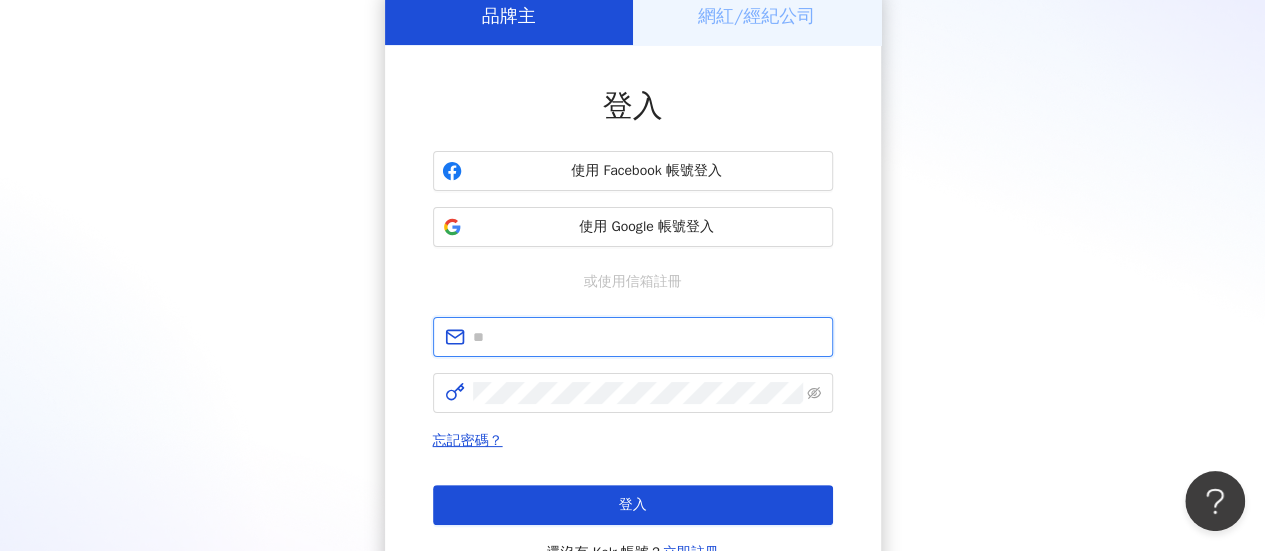 type on "**********" 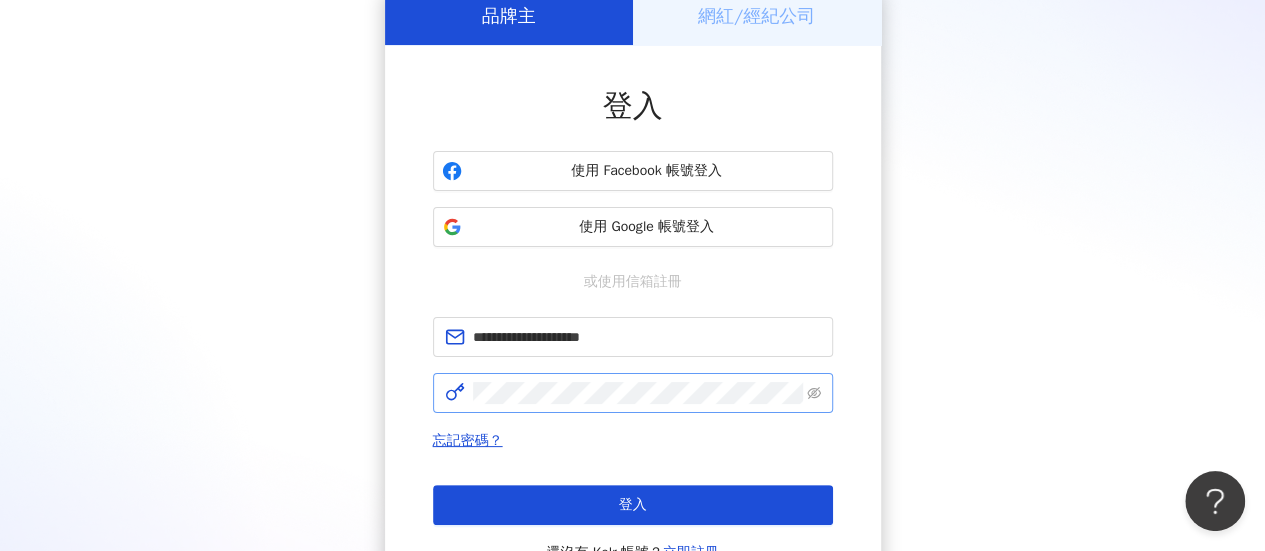 click at bounding box center [633, 393] 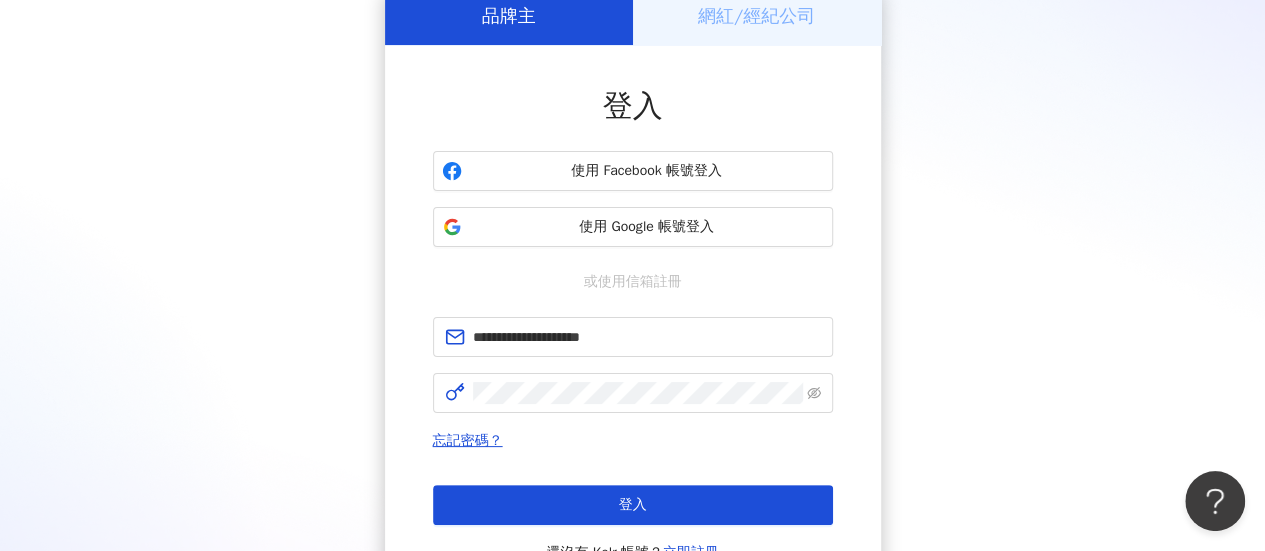click on "忘記密碼？ 登入 還沒有 Kolr 帳號？ 立即註冊" at bounding box center [633, 497] 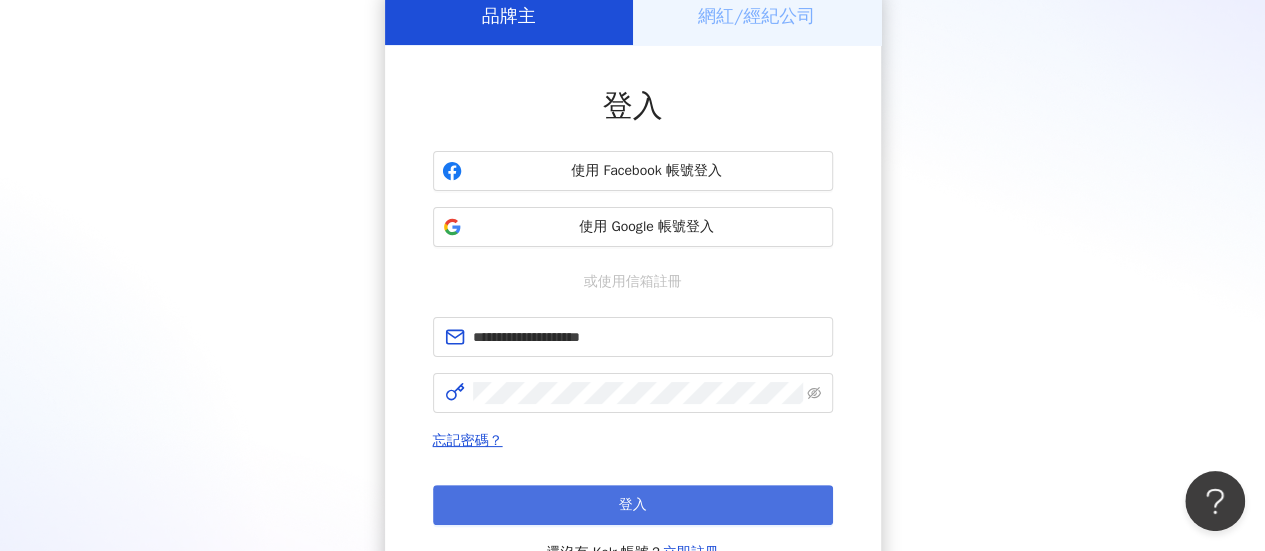 click on "登入" at bounding box center (633, 505) 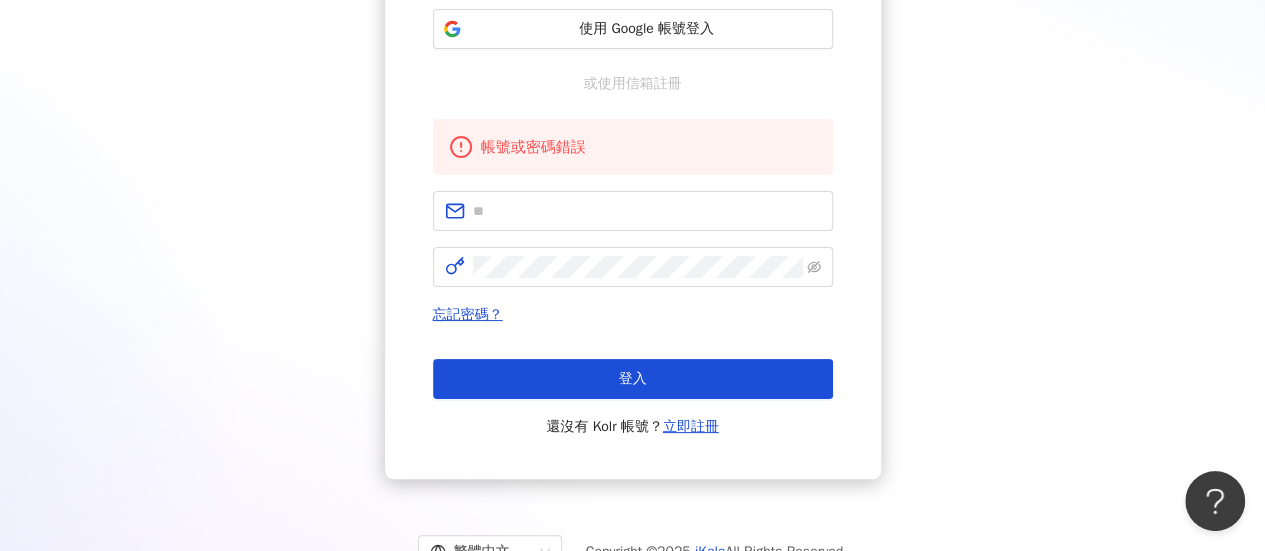 scroll, scrollTop: 300, scrollLeft: 0, axis: vertical 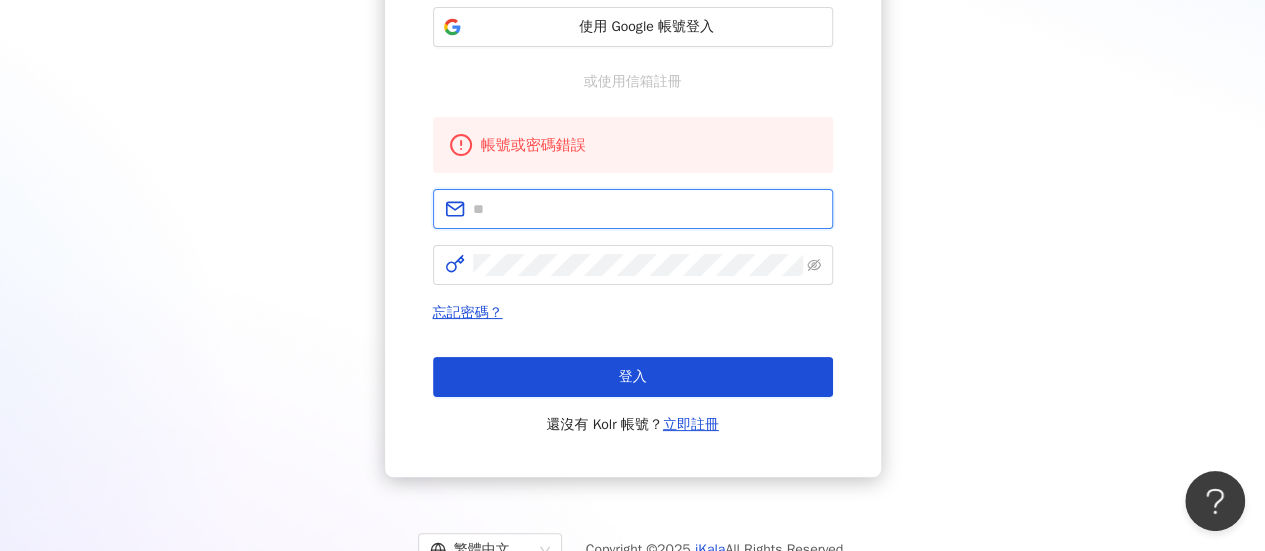 click at bounding box center [647, 209] 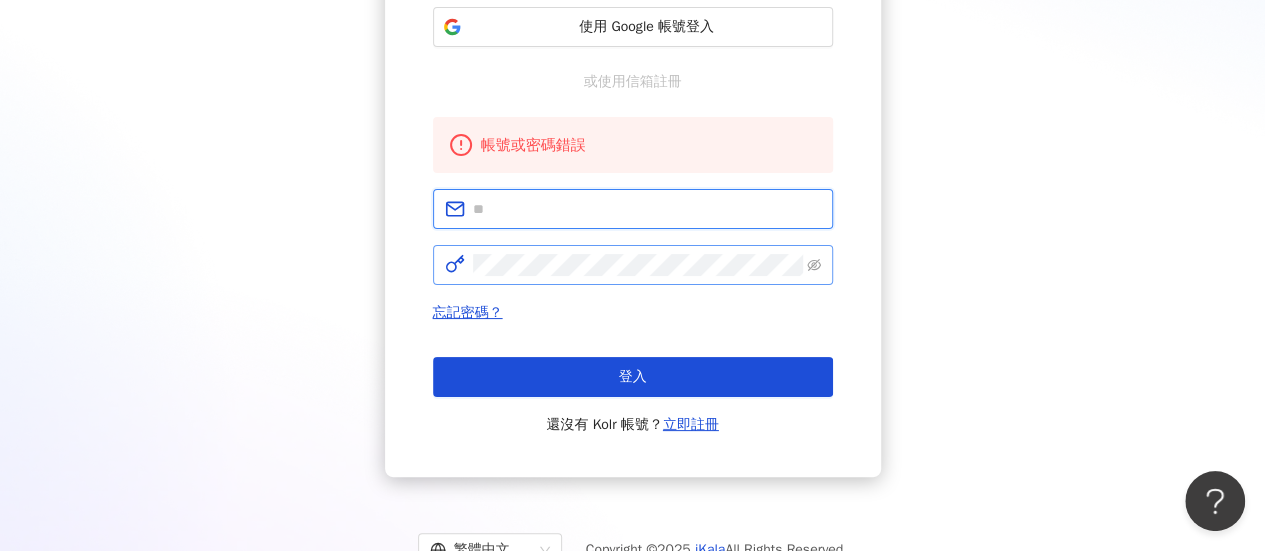 type on "**********" 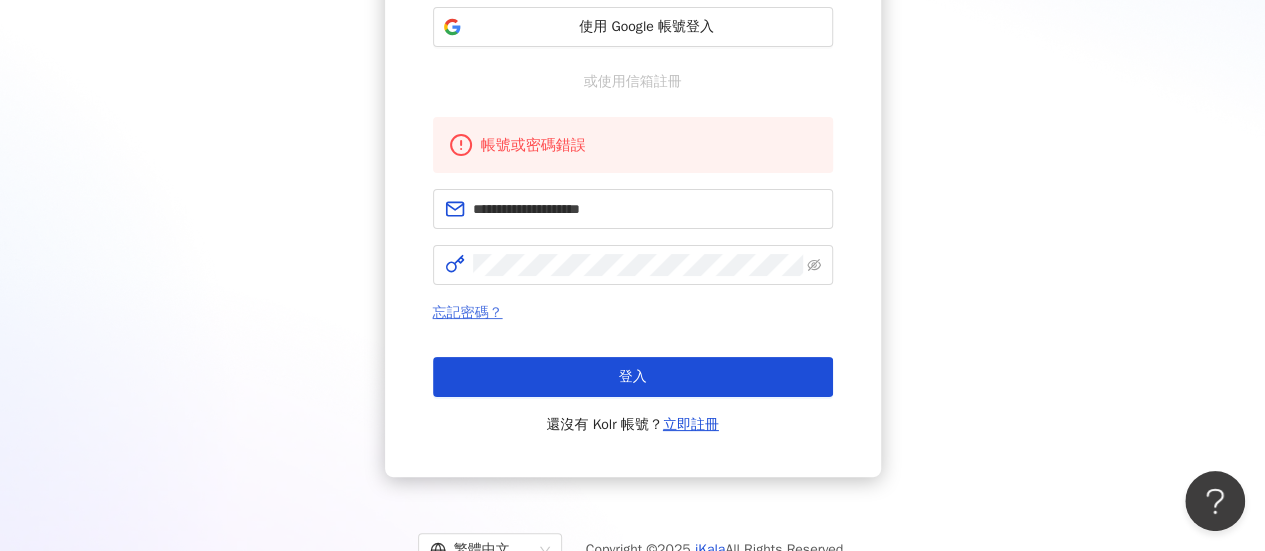 click on "忘記密碼？" at bounding box center (468, 312) 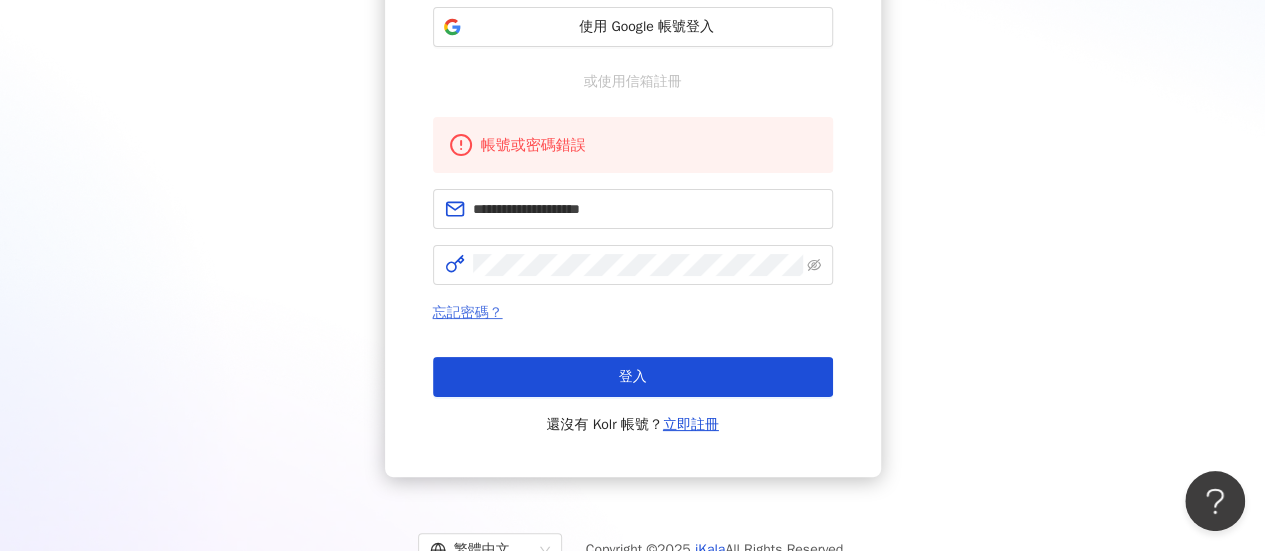 scroll, scrollTop: 0, scrollLeft: 0, axis: both 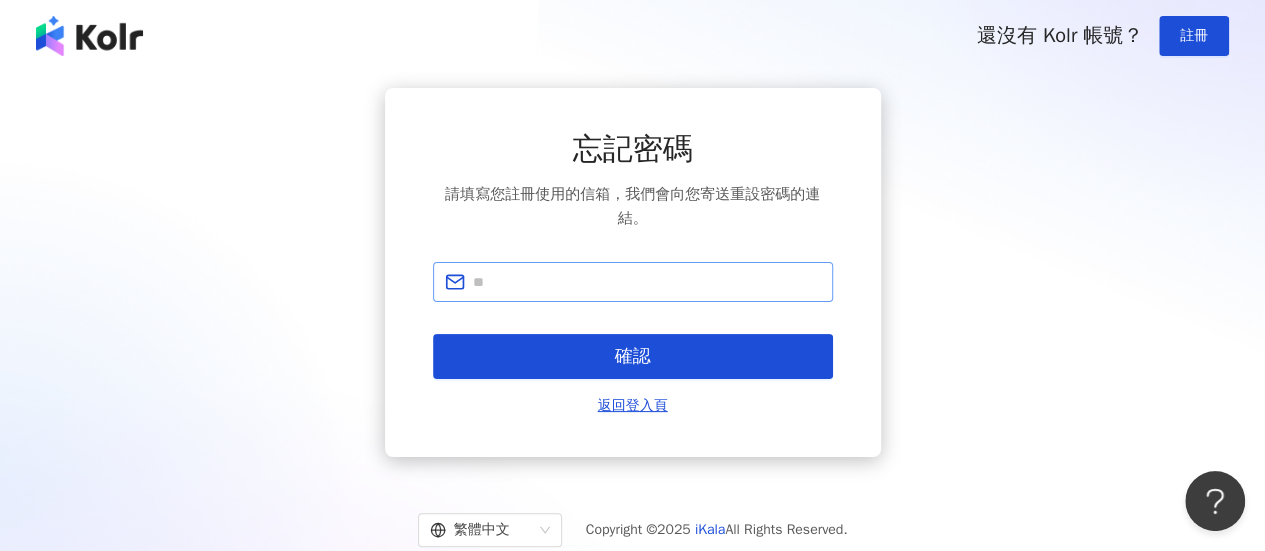 click at bounding box center [633, 282] 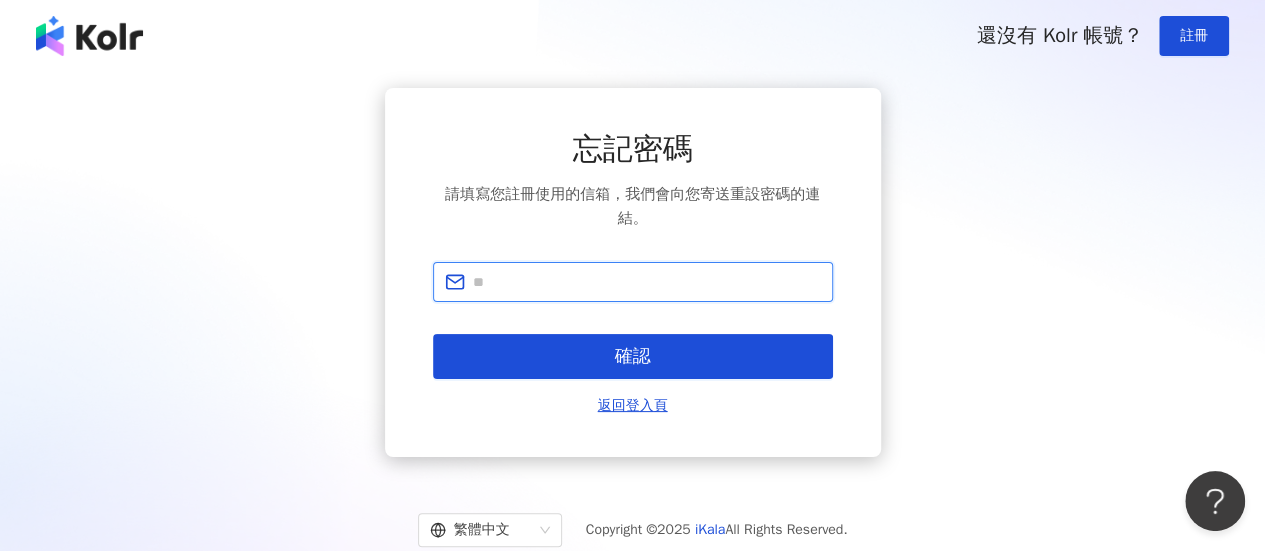 click at bounding box center (647, 282) 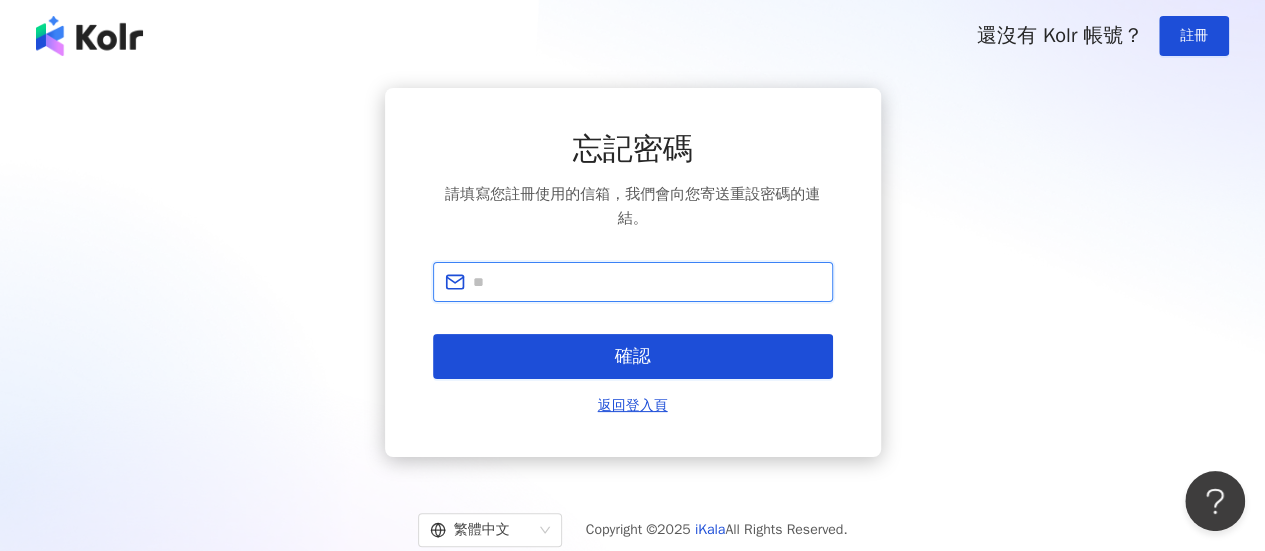type on "**********" 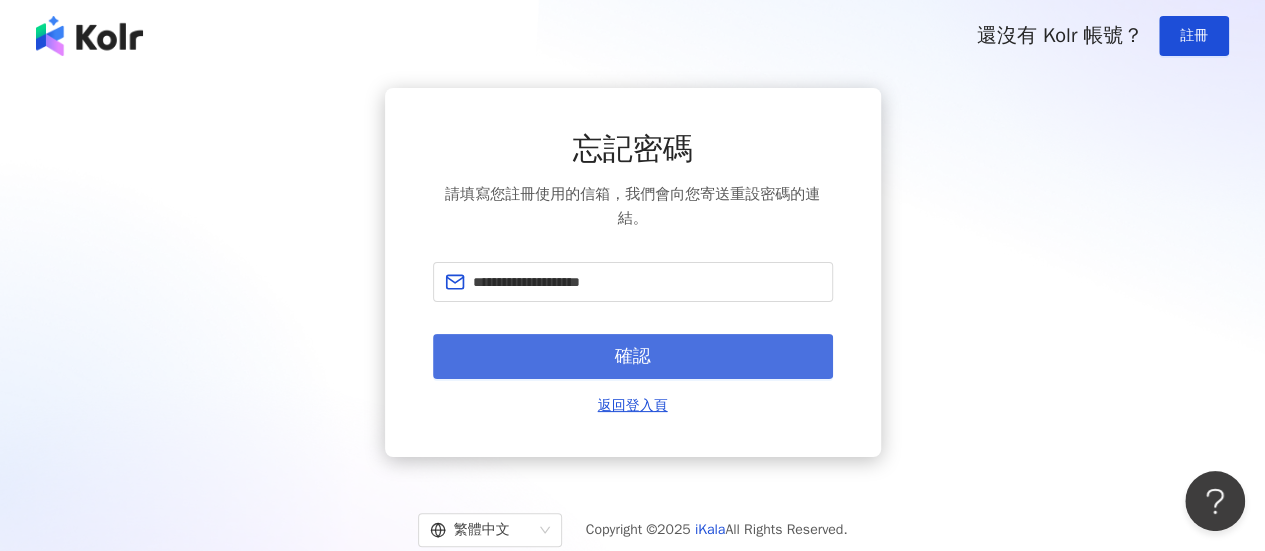 drag, startPoint x: 564, startPoint y: 311, endPoint x: 660, endPoint y: 359, distance: 107.33126 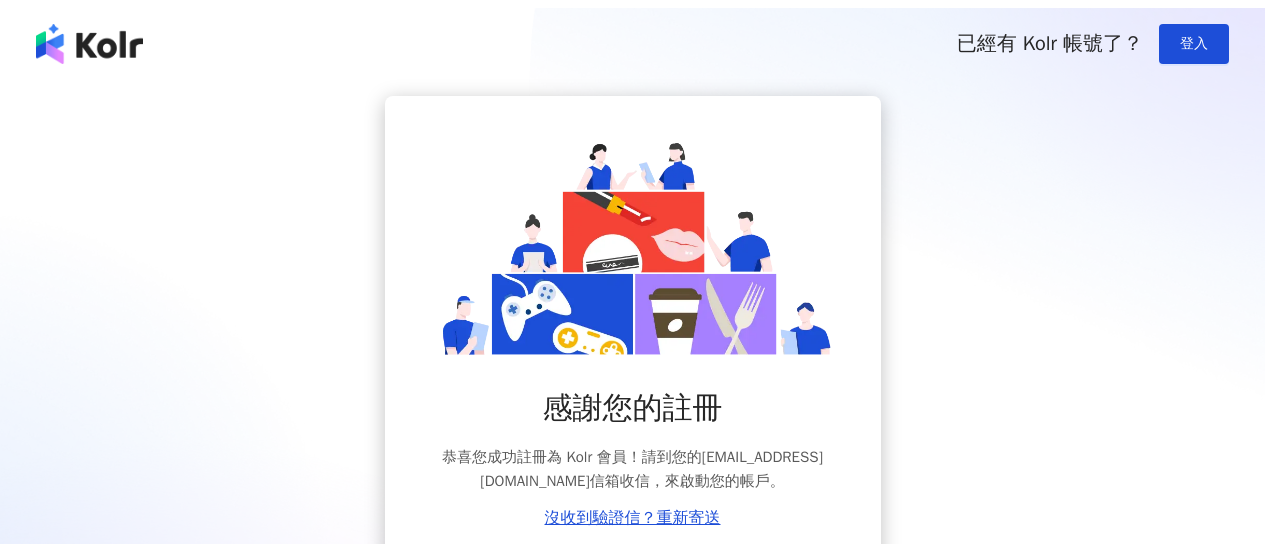 scroll, scrollTop: 0, scrollLeft: 0, axis: both 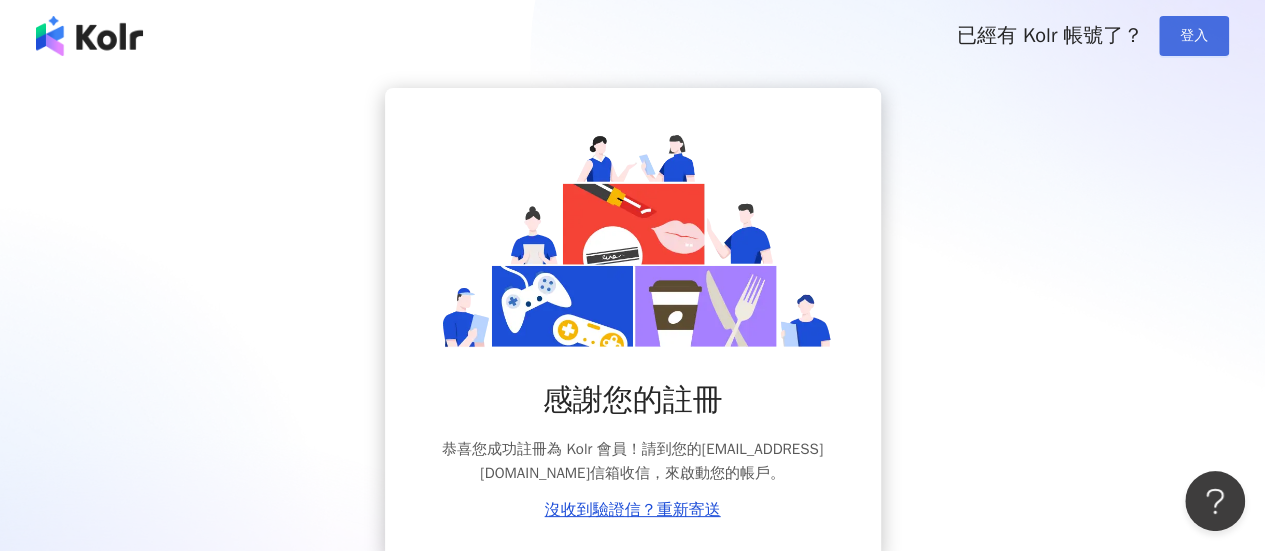 drag, startPoint x: 1170, startPoint y: 47, endPoint x: 1182, endPoint y: 43, distance: 12.649111 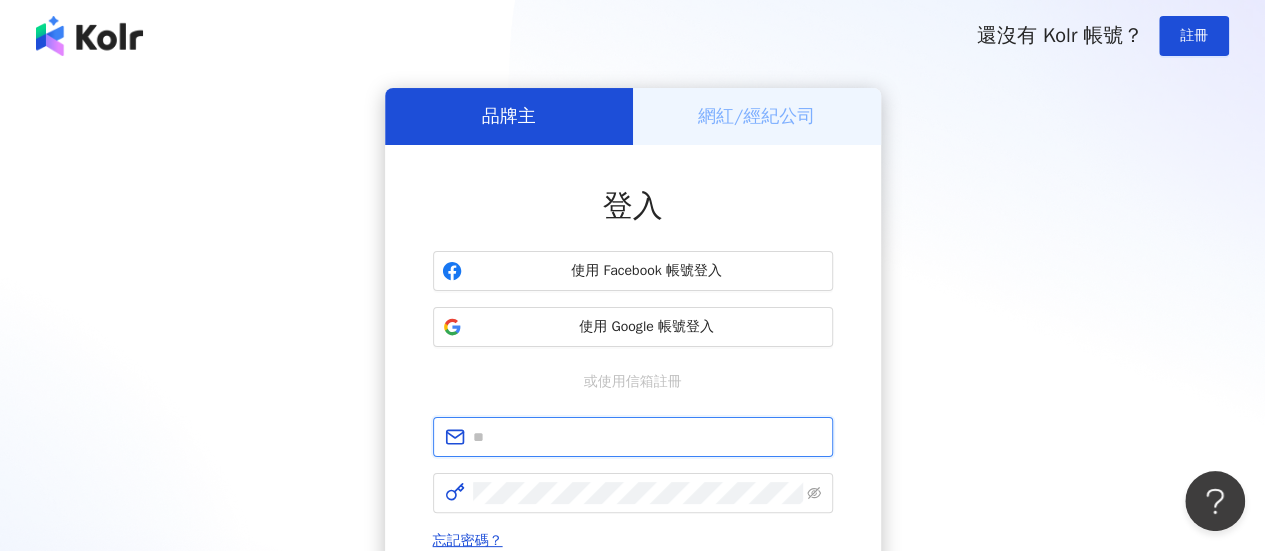 click at bounding box center (647, 437) 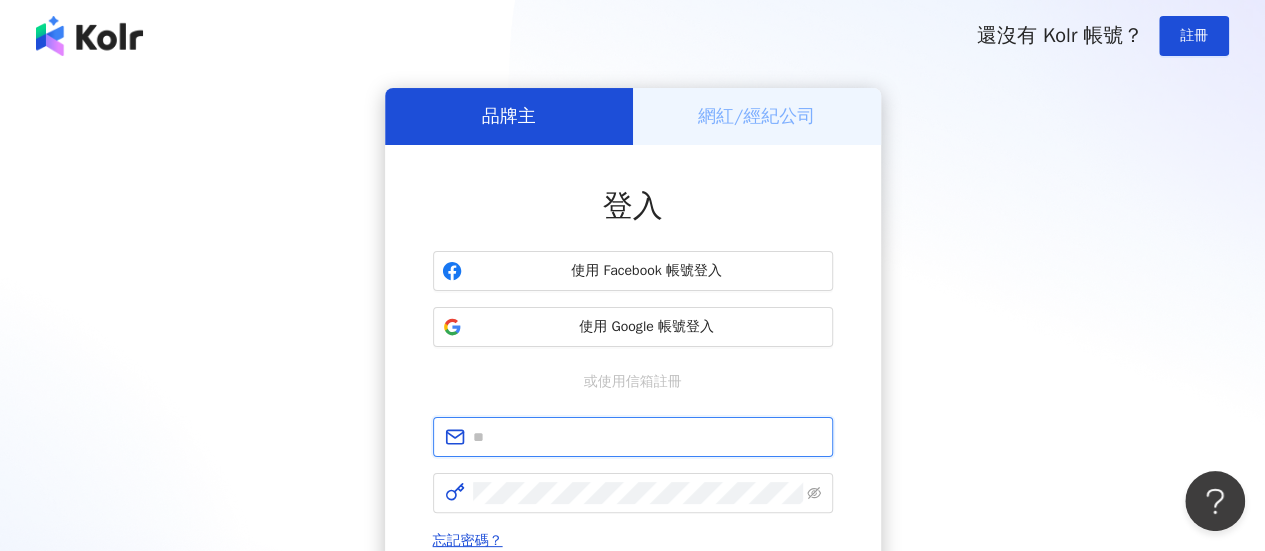 type on "**********" 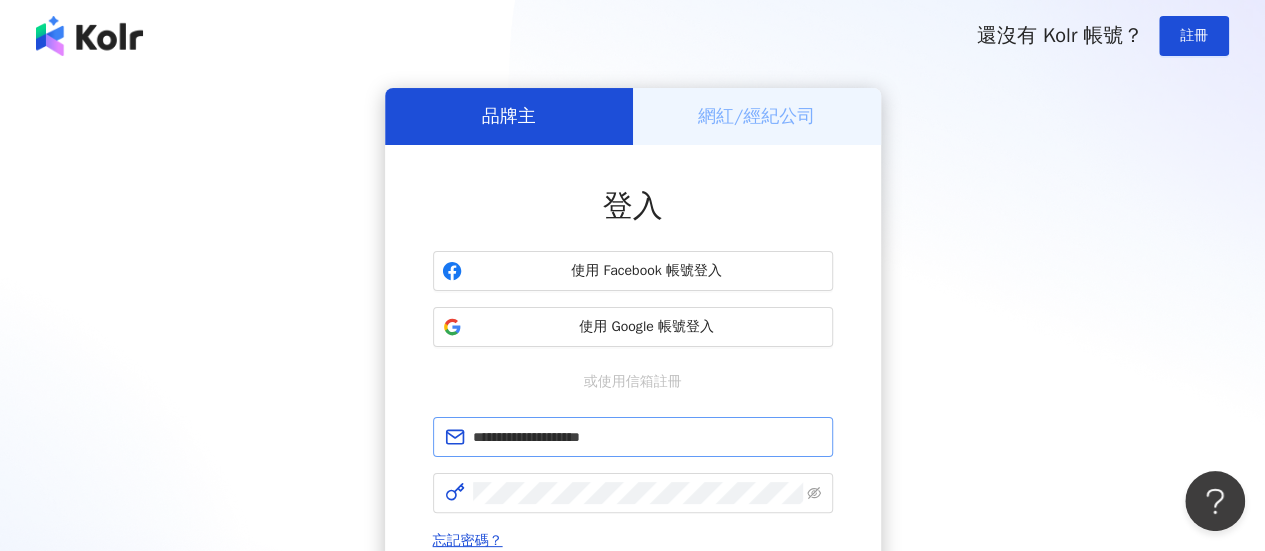 click on "**********" at bounding box center [633, 437] 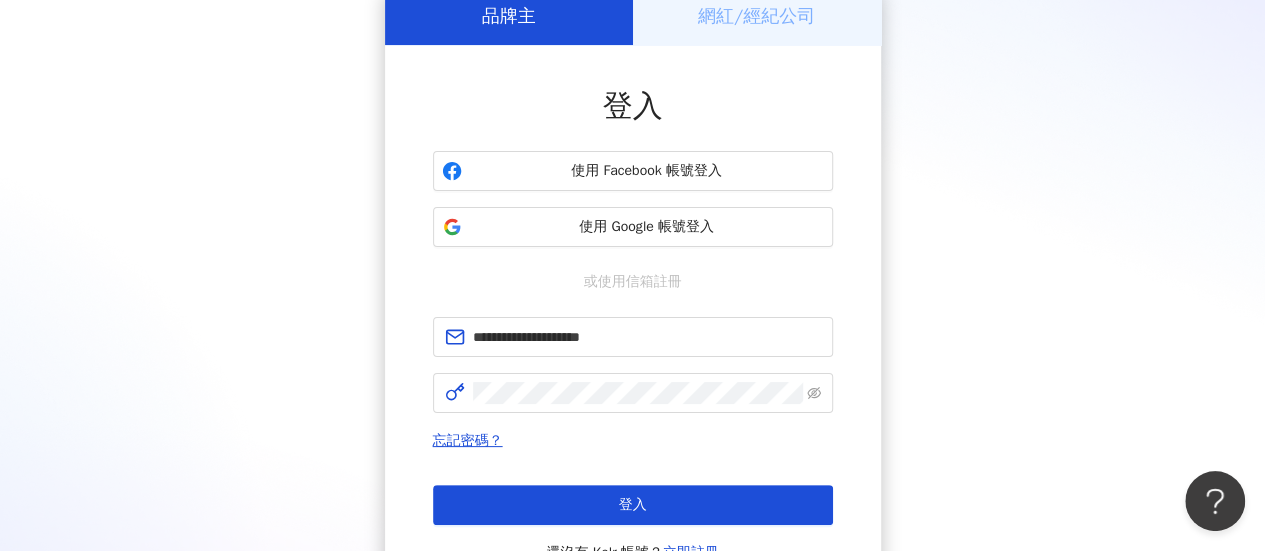 click on "登入" at bounding box center (633, 505) 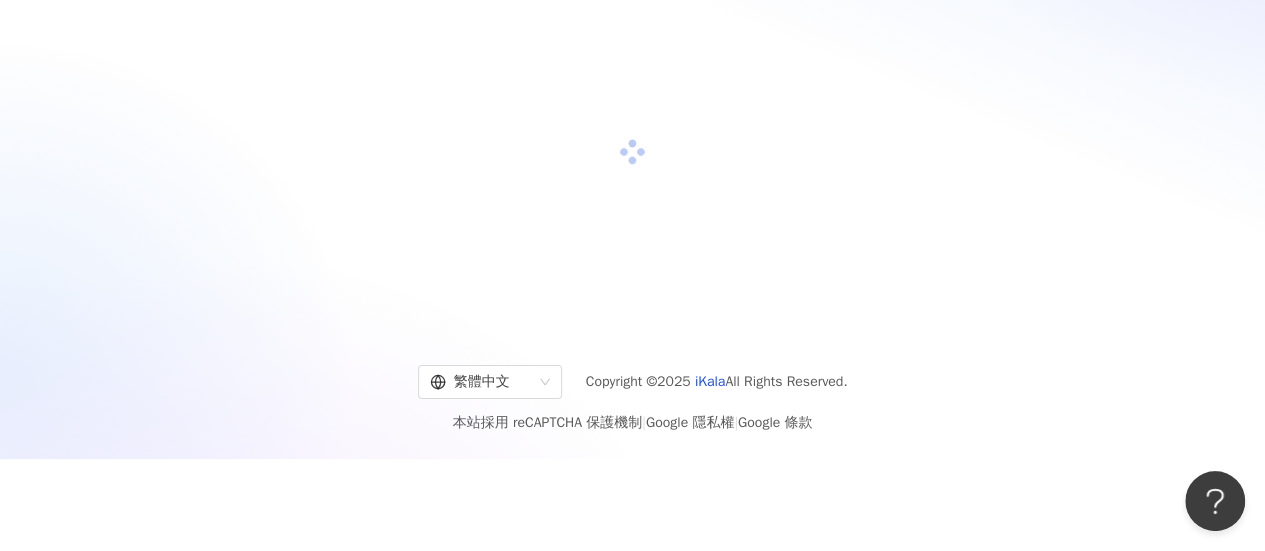 scroll, scrollTop: 100, scrollLeft: 0, axis: vertical 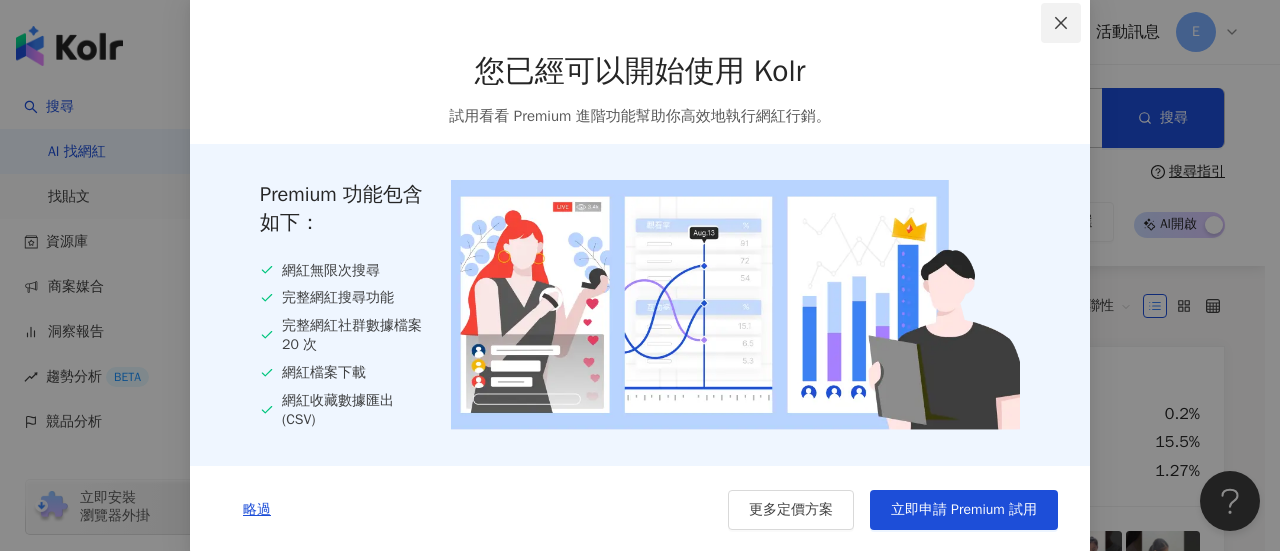 click 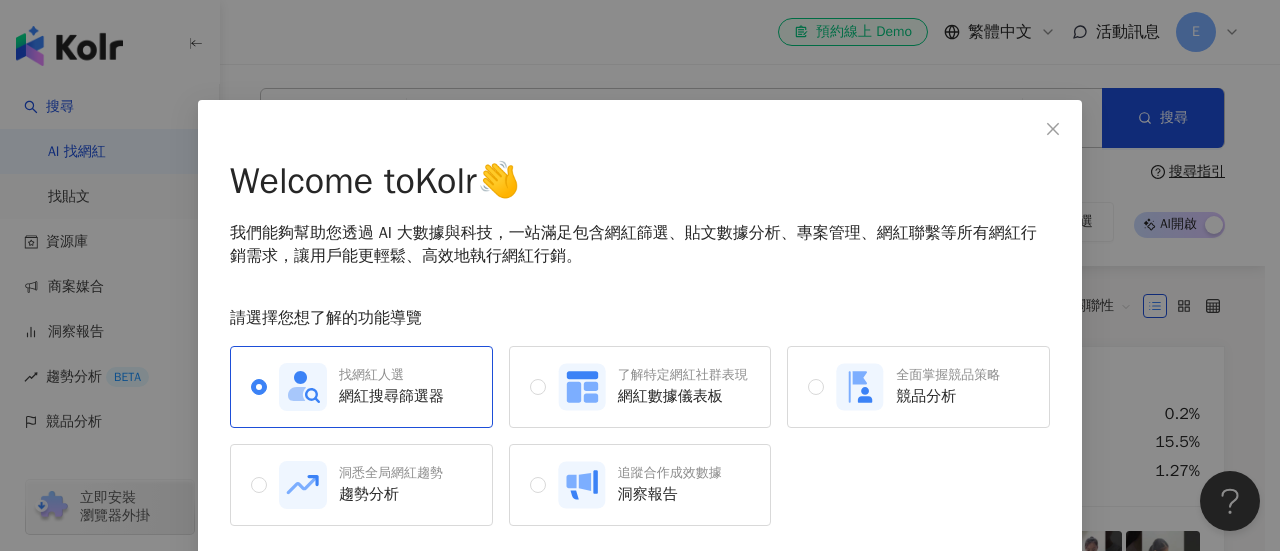 scroll, scrollTop: 76, scrollLeft: 0, axis: vertical 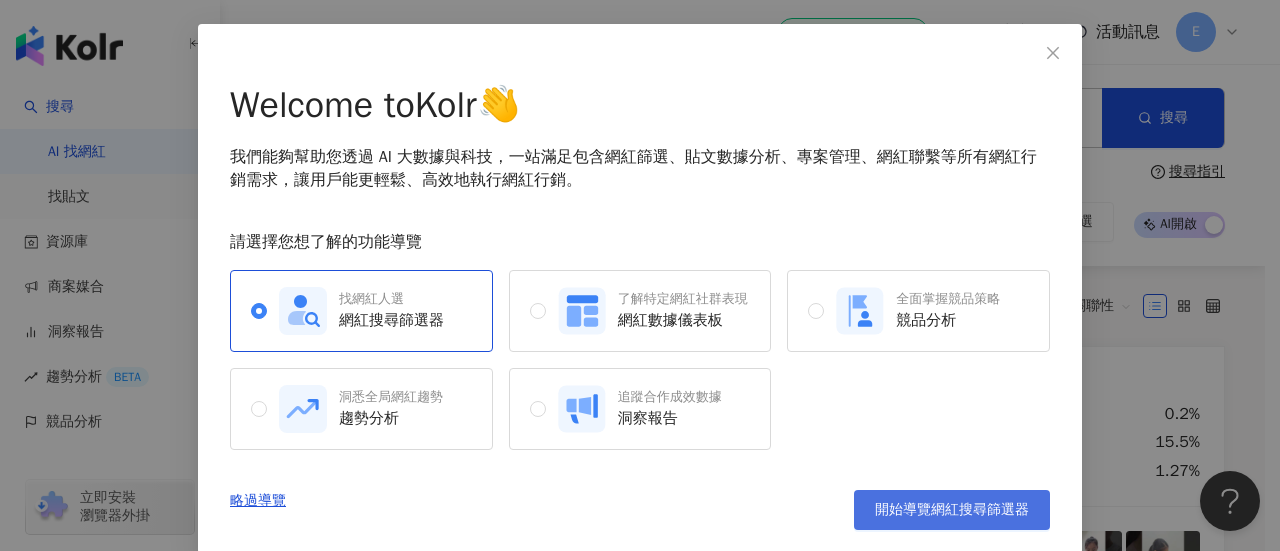 click on "開始導覽網紅搜尋篩選器" at bounding box center [952, 510] 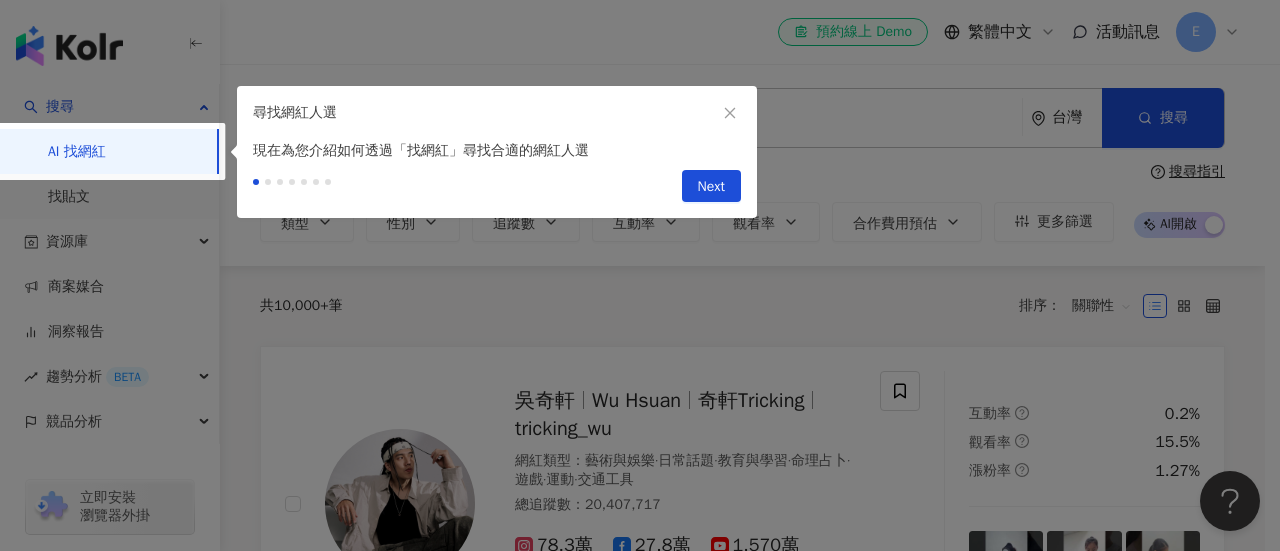 click at bounding box center (640, 275) 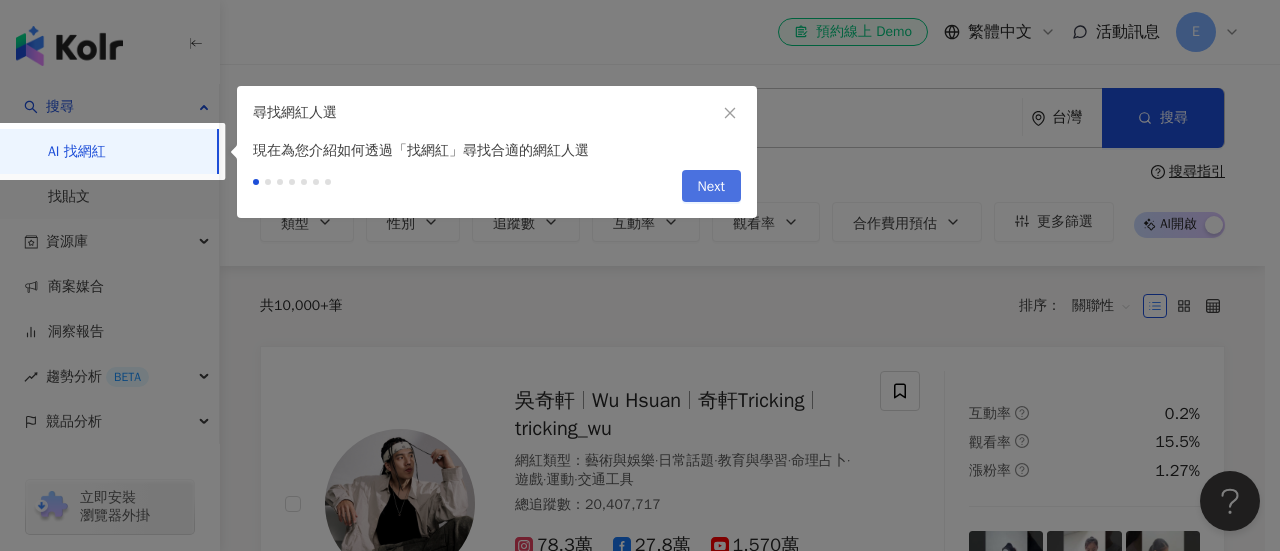 click on "Next" at bounding box center (711, 187) 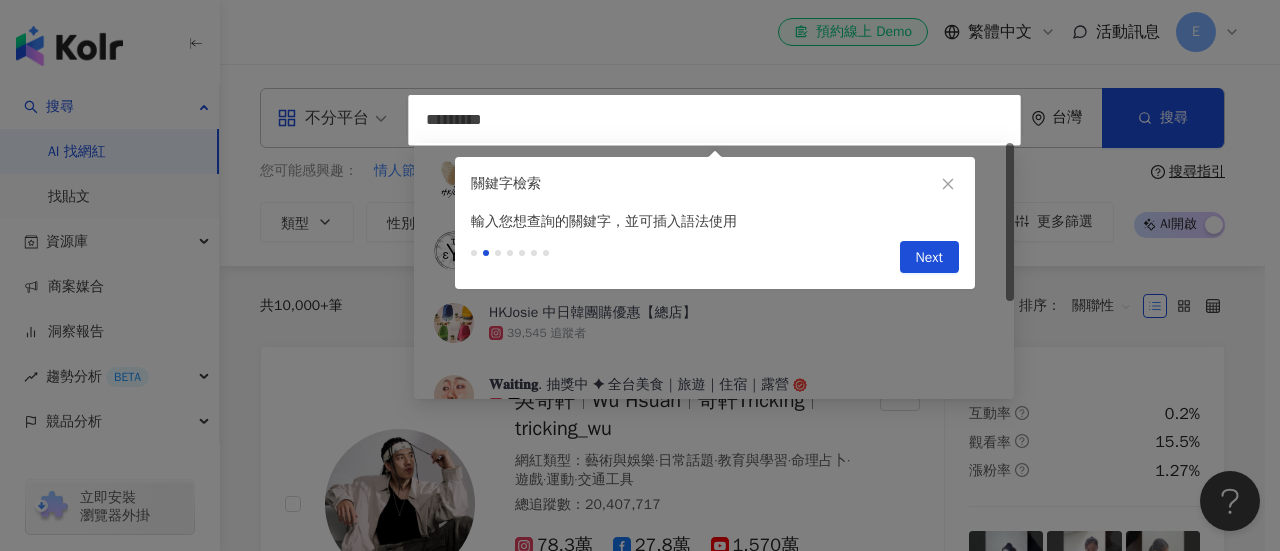 click on "Previous Next" at bounding box center (715, 261) 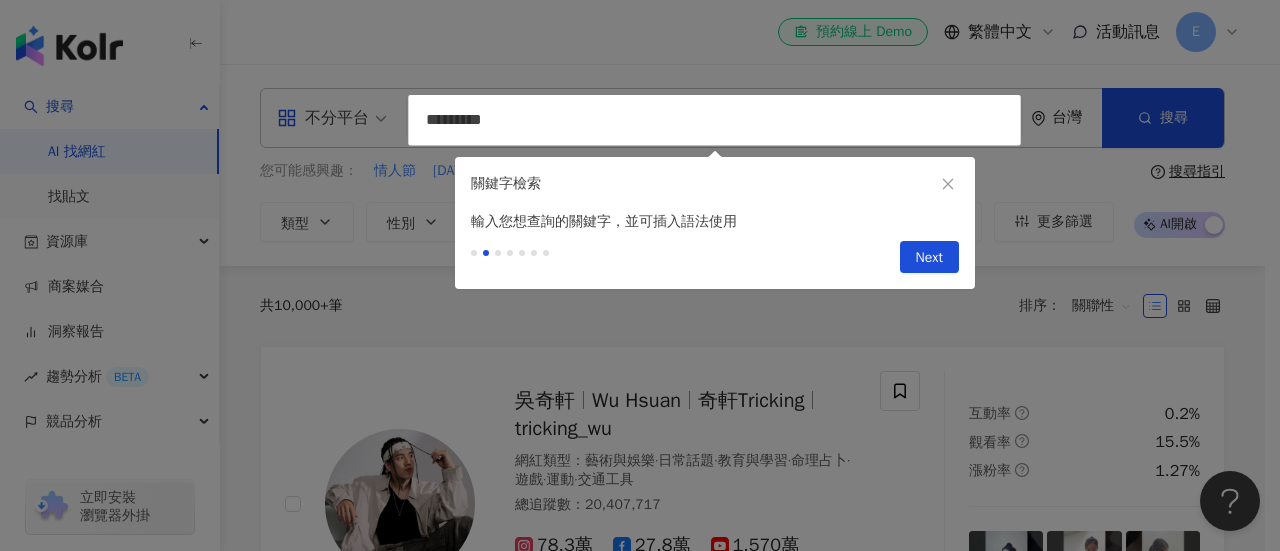 click on "Next" at bounding box center [929, 257] 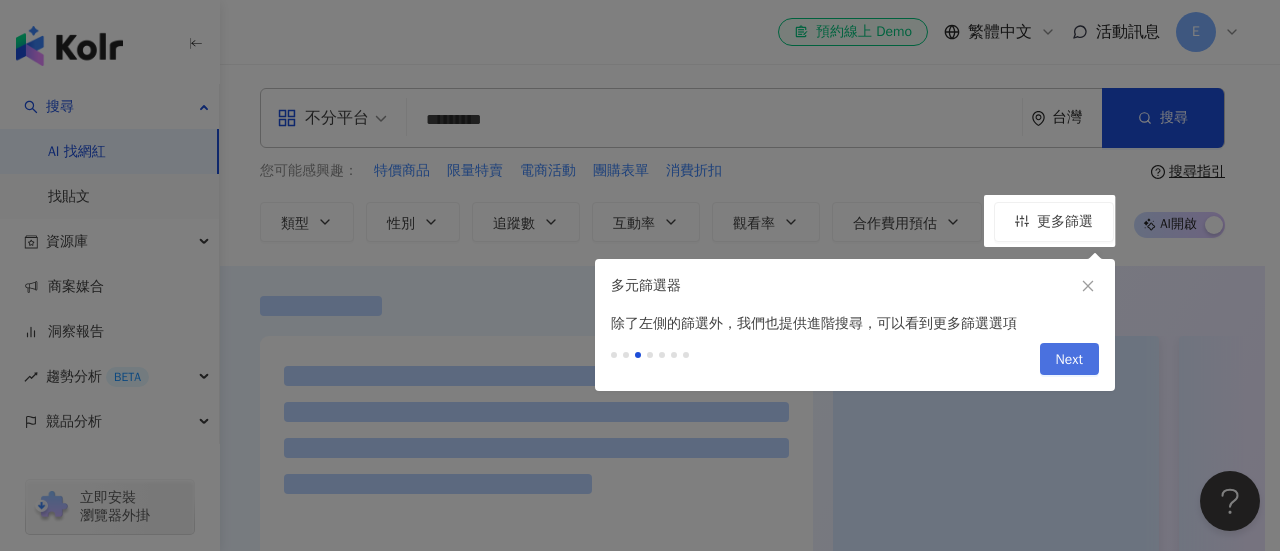 click on "Next" at bounding box center [1069, 360] 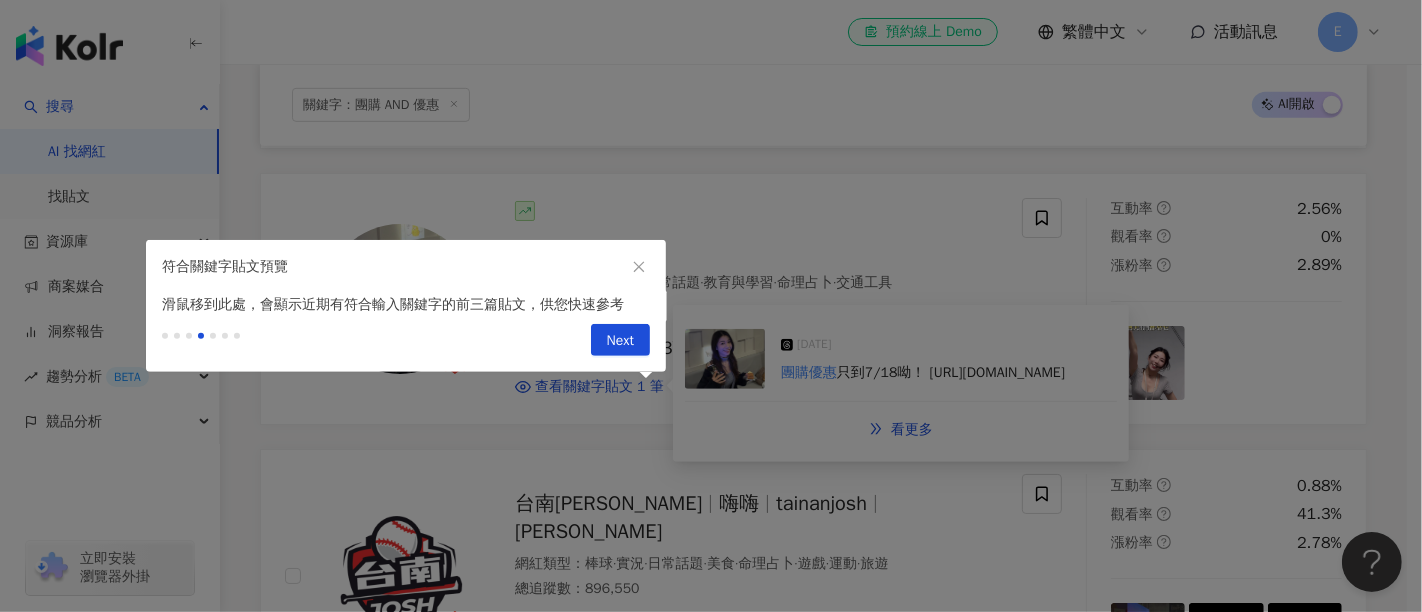 scroll, scrollTop: 1032, scrollLeft: 0, axis: vertical 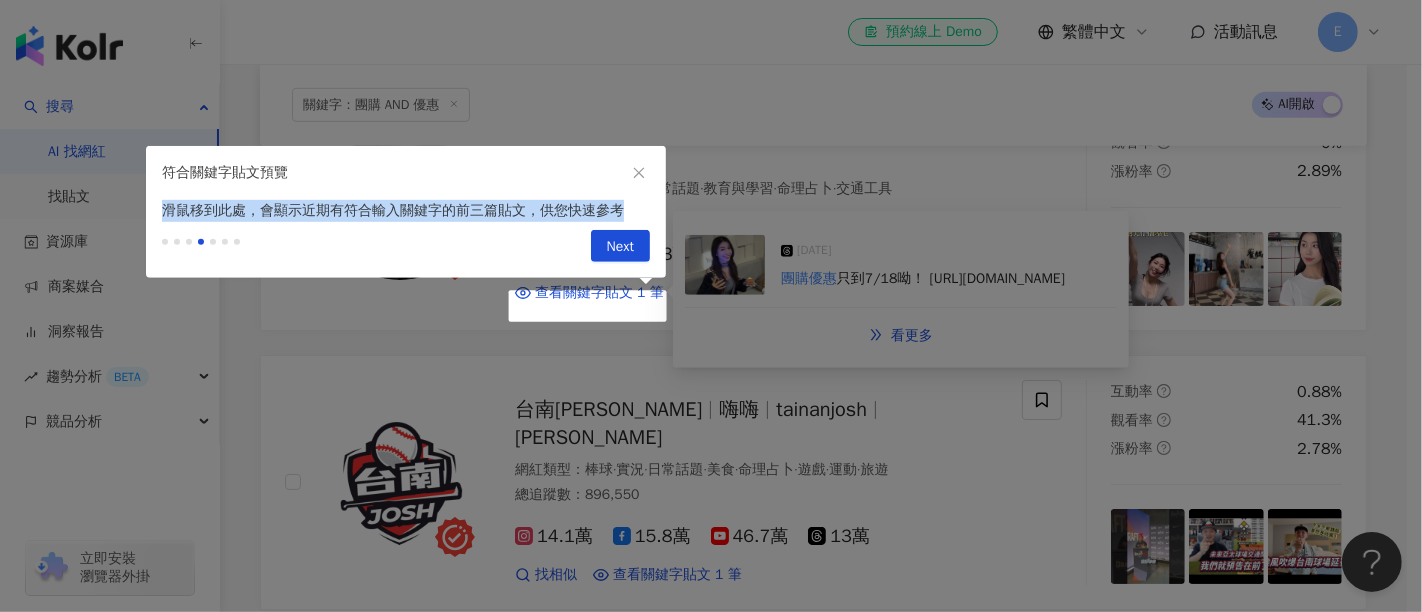drag, startPoint x: 162, startPoint y: 207, endPoint x: 427, endPoint y: 240, distance: 267.0468 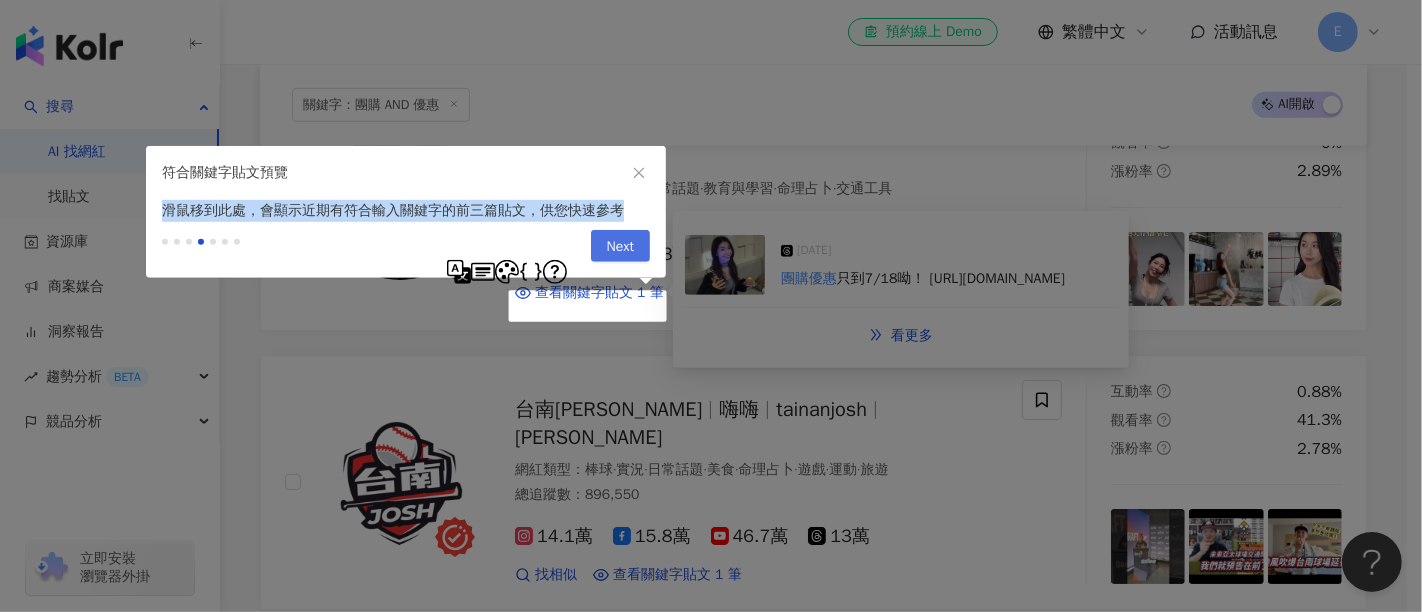 click on "Next" at bounding box center (620, 247) 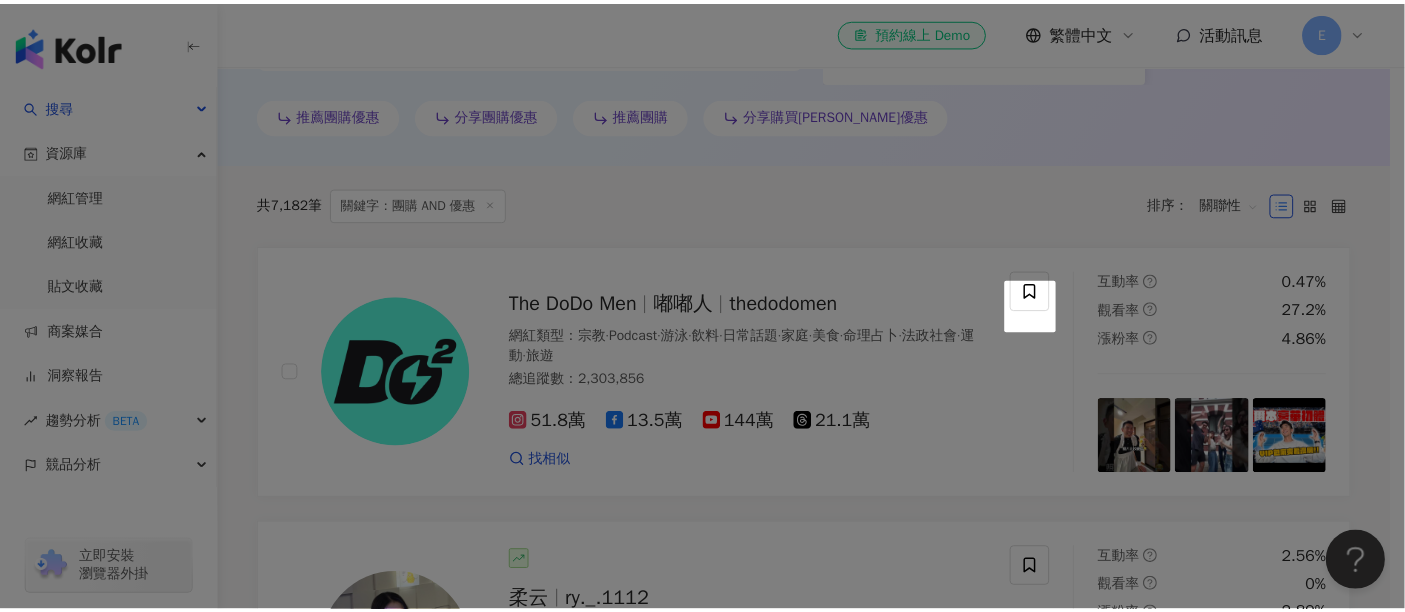 scroll, scrollTop: 0, scrollLeft: 0, axis: both 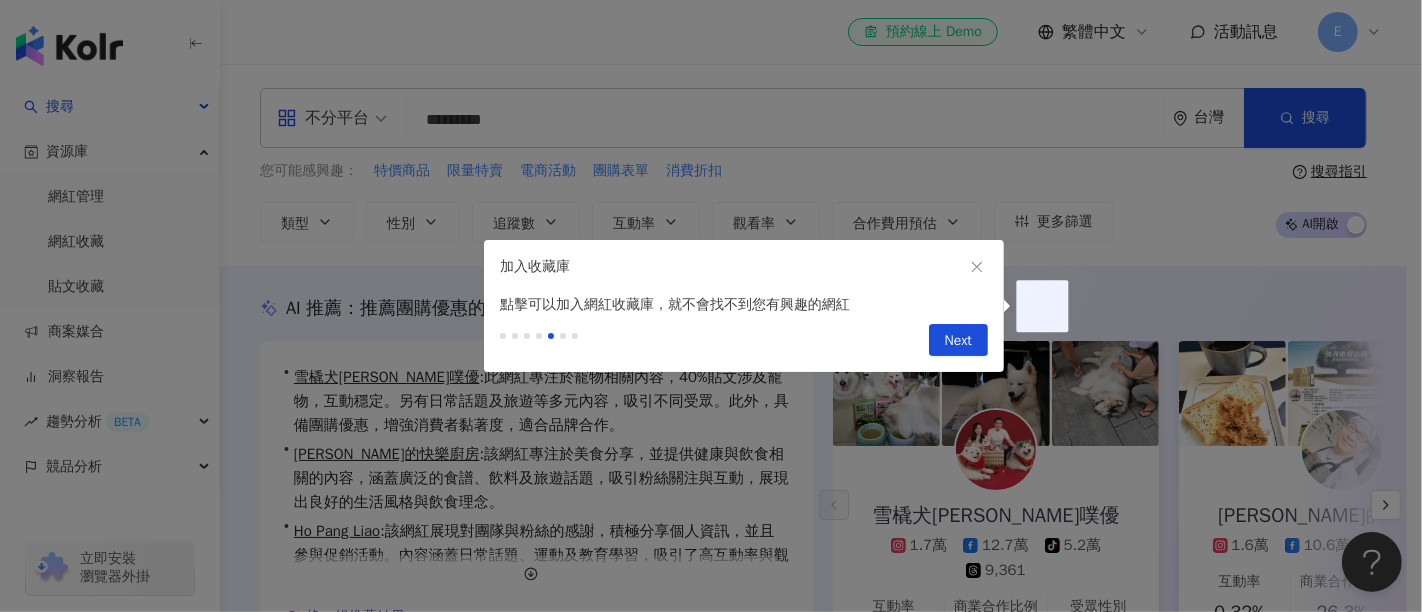 click on "Previous Next" at bounding box center (744, 344) 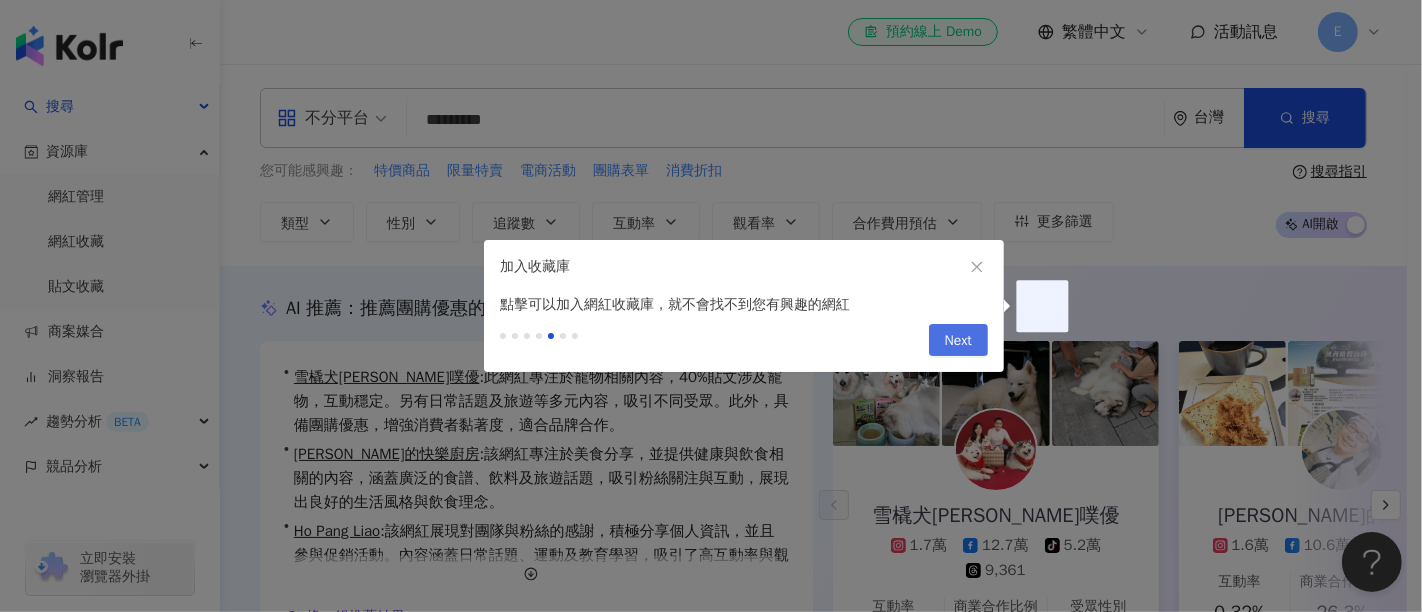click on "Next" at bounding box center (958, 341) 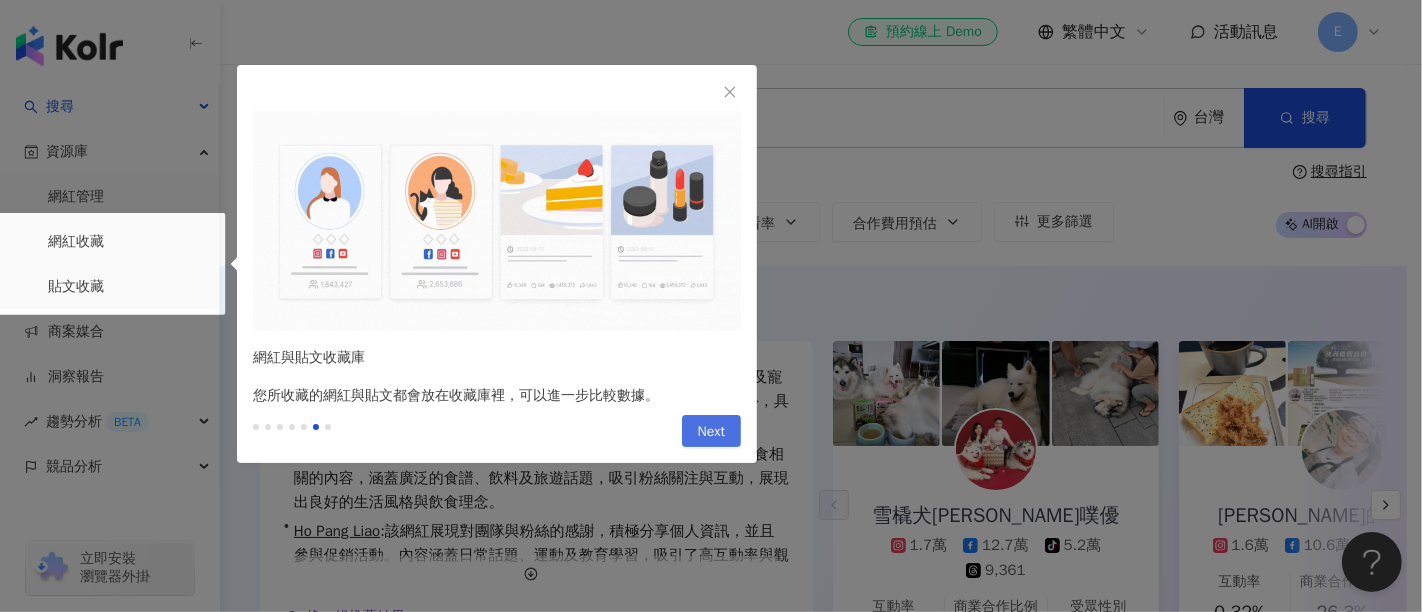 click on "Next" at bounding box center (711, 432) 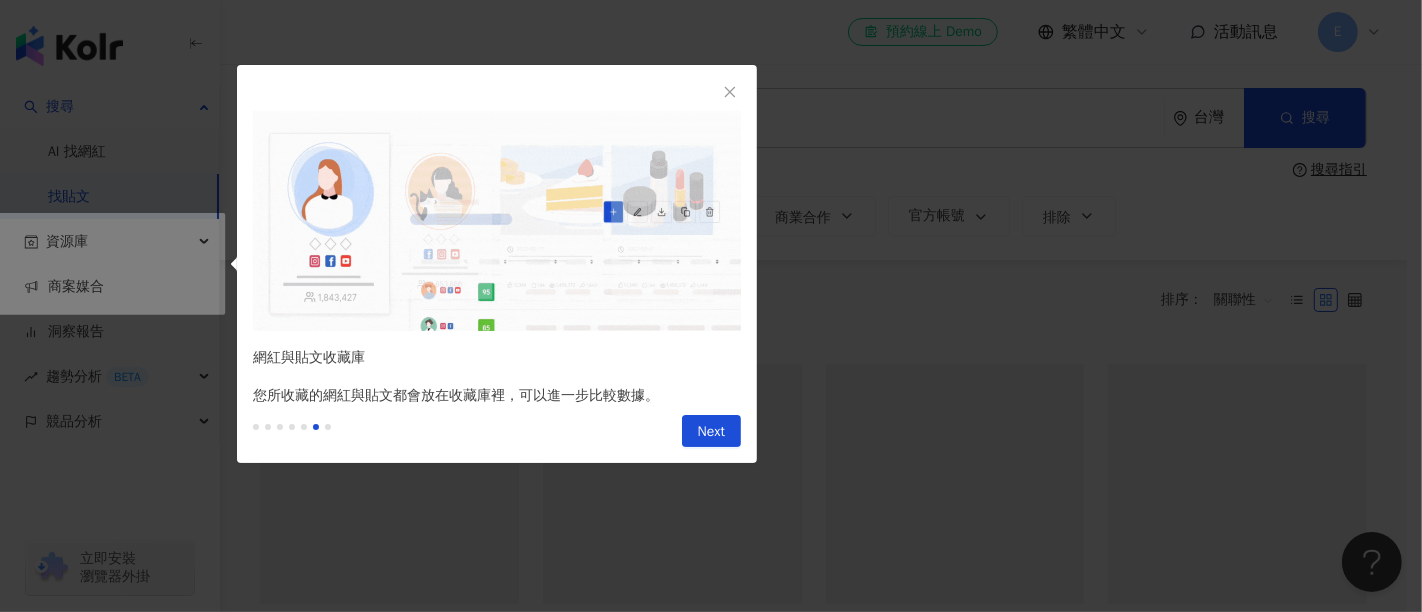 click at bounding box center [711, 306] 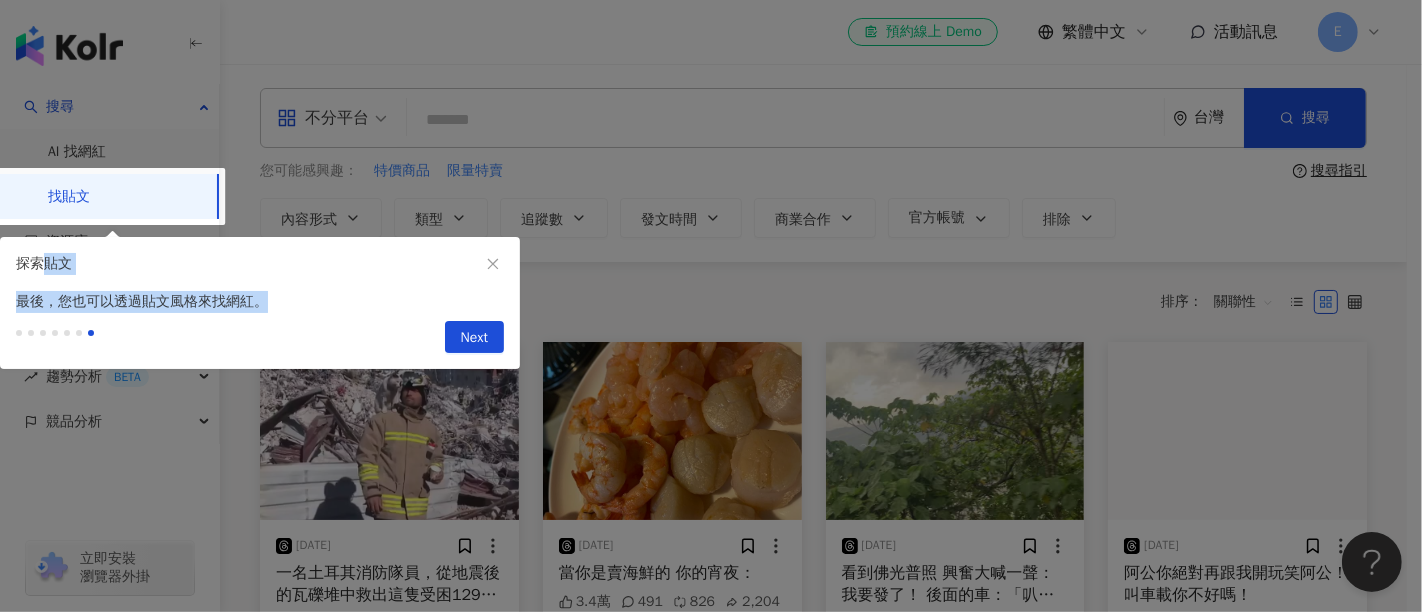drag, startPoint x: 38, startPoint y: 287, endPoint x: 287, endPoint y: 352, distance: 257.34412 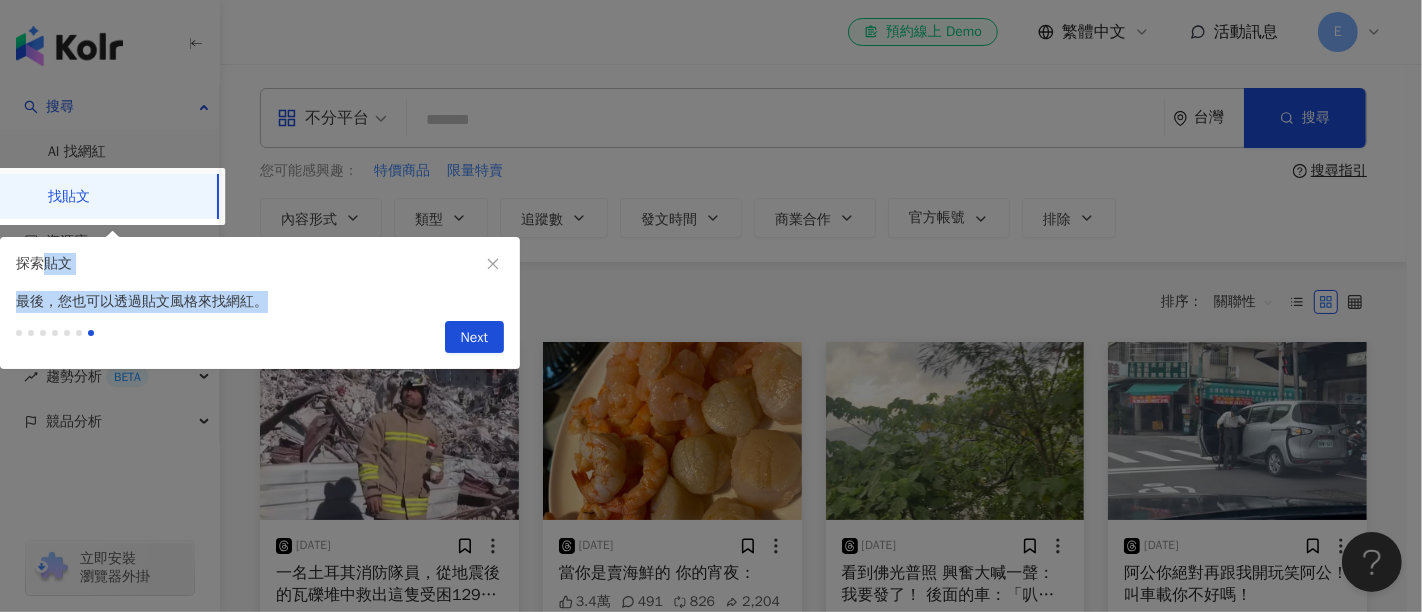 click on "探索貼文 最後，您也可以透過貼文風格來找網紅。 Previous Next" at bounding box center (260, 303) 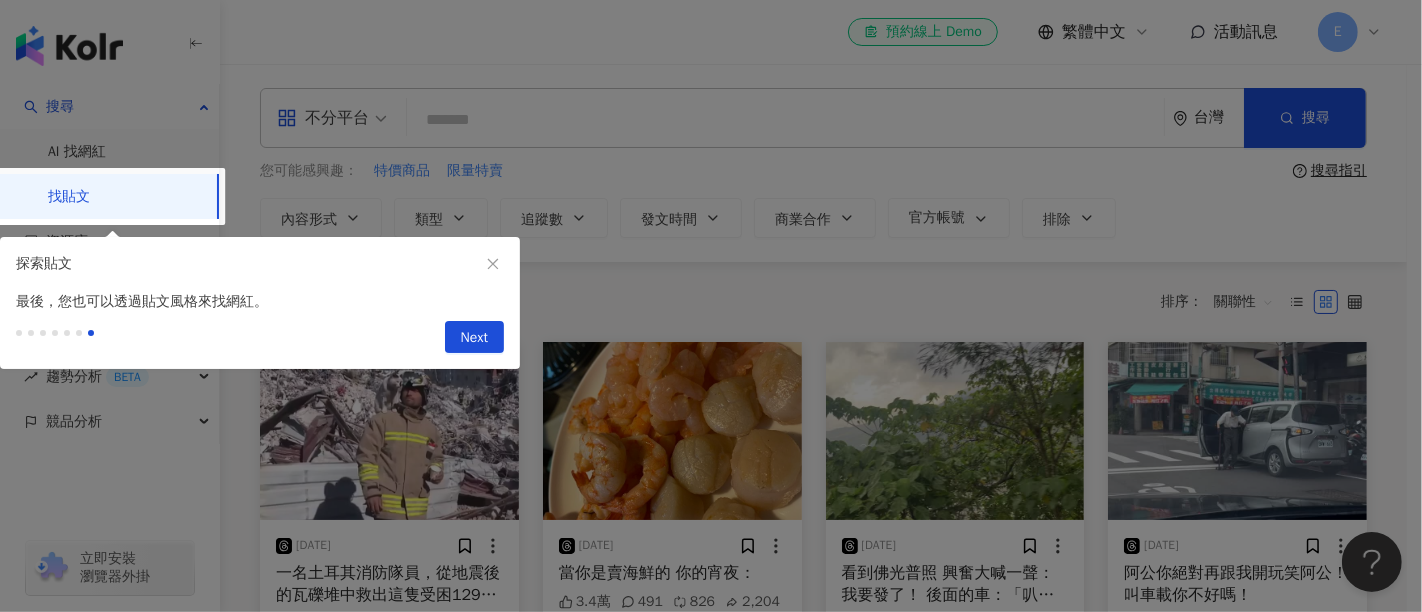 click on "Previous Next" at bounding box center (260, 341) 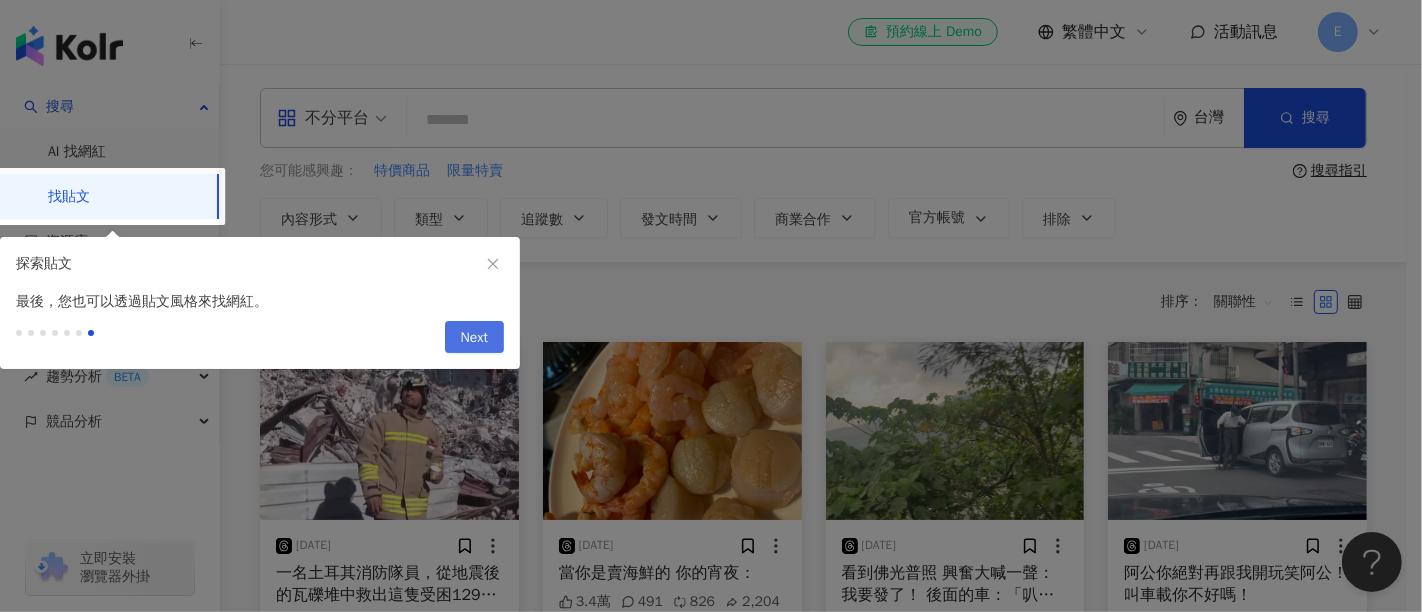 click on "Next" at bounding box center [474, 338] 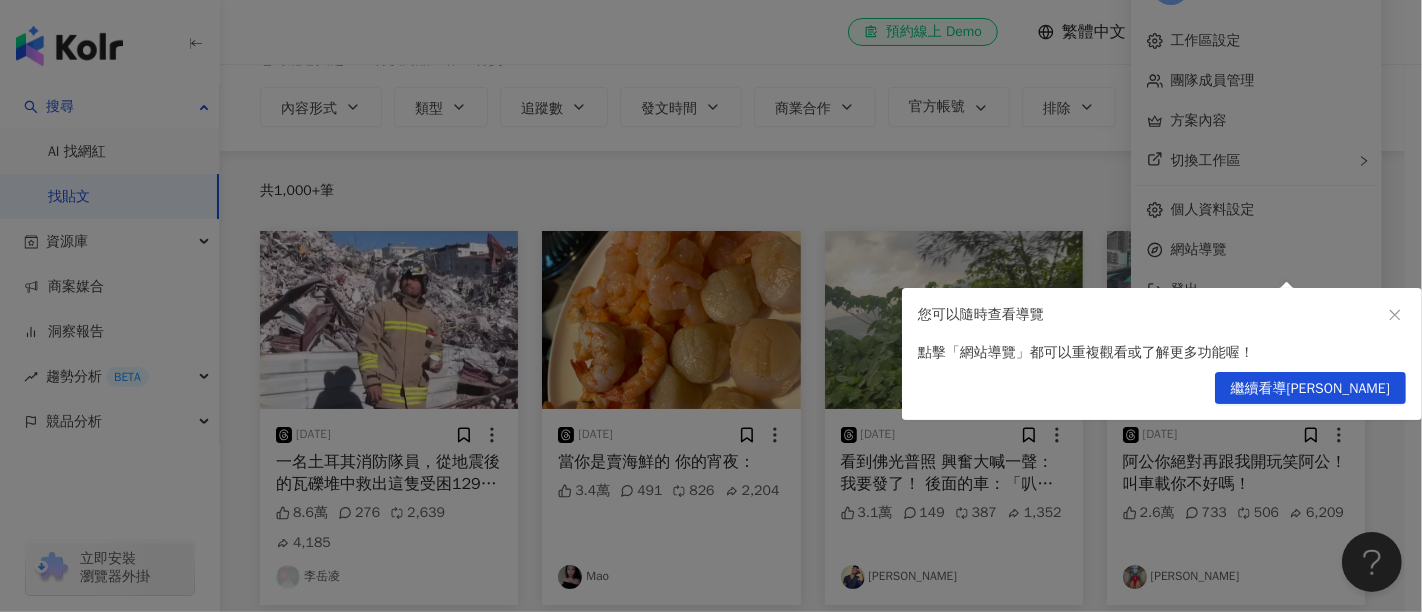 scroll, scrollTop: 0, scrollLeft: 0, axis: both 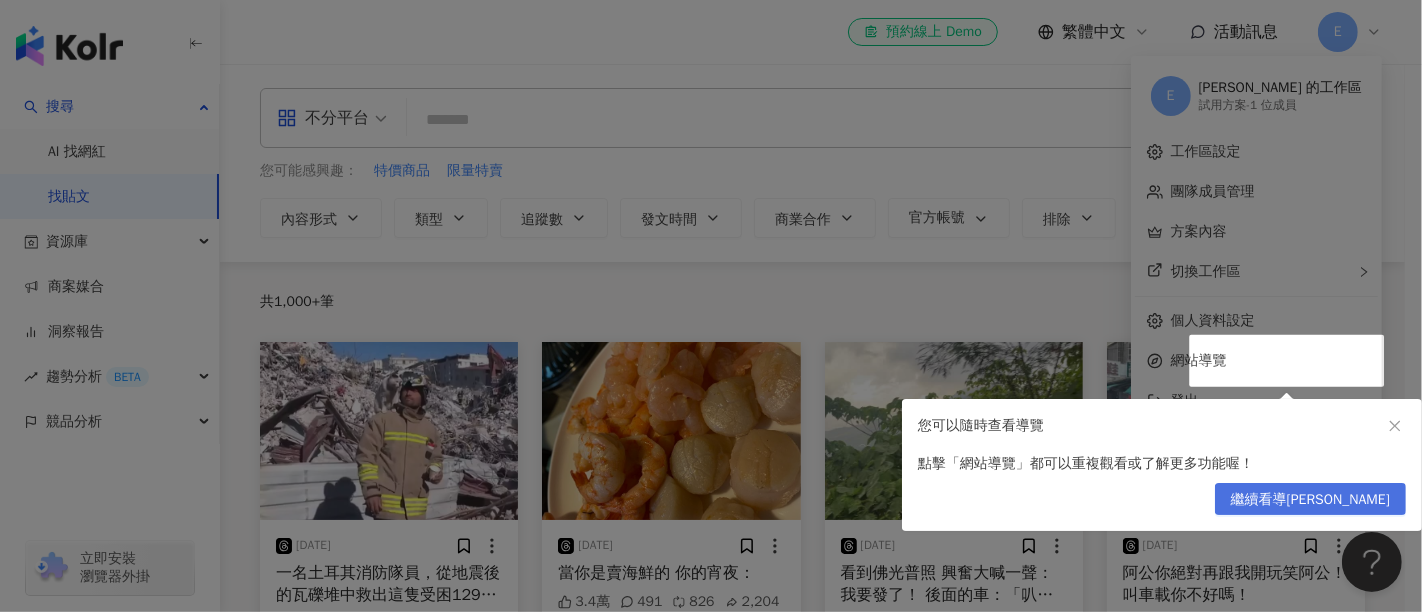click on "繼續看導[PERSON_NAME]" at bounding box center (1310, 500) 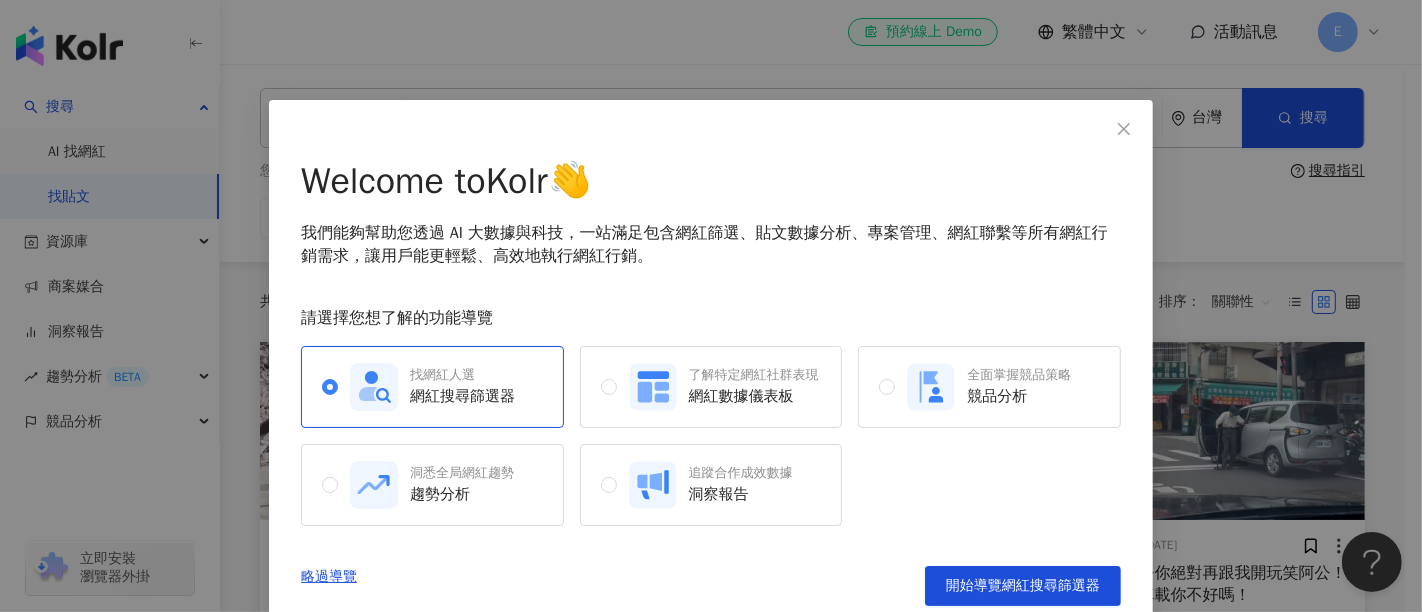 scroll, scrollTop: 15, scrollLeft: 0, axis: vertical 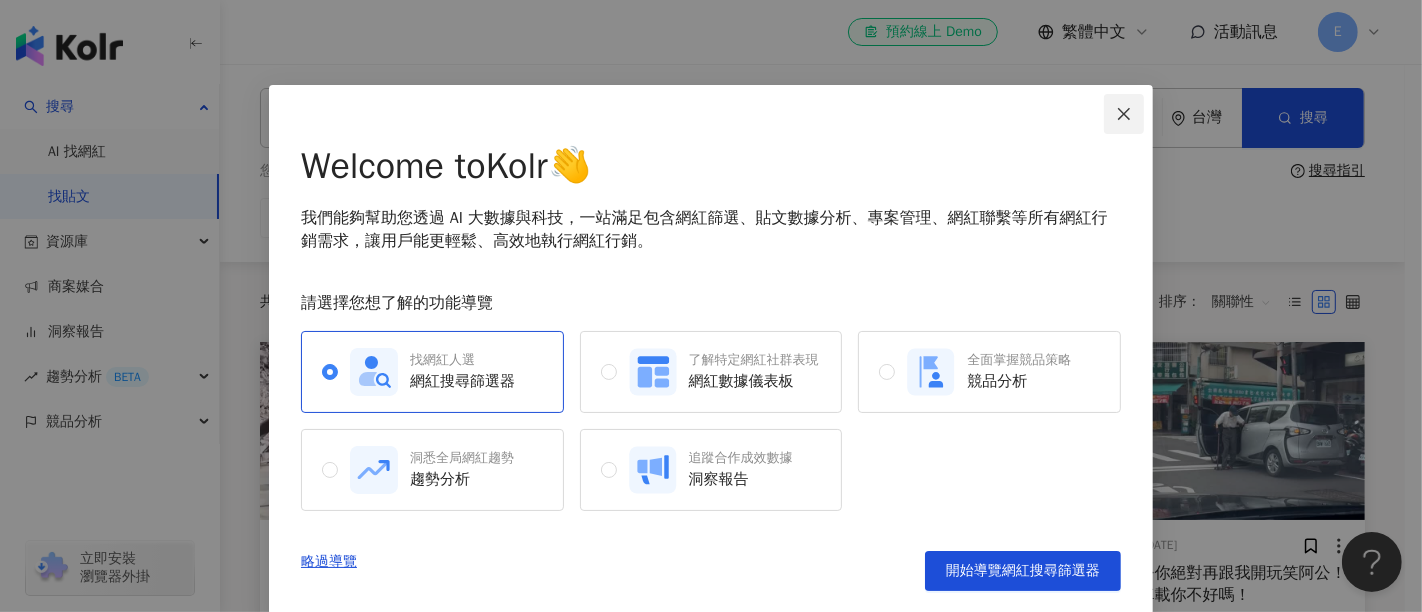click 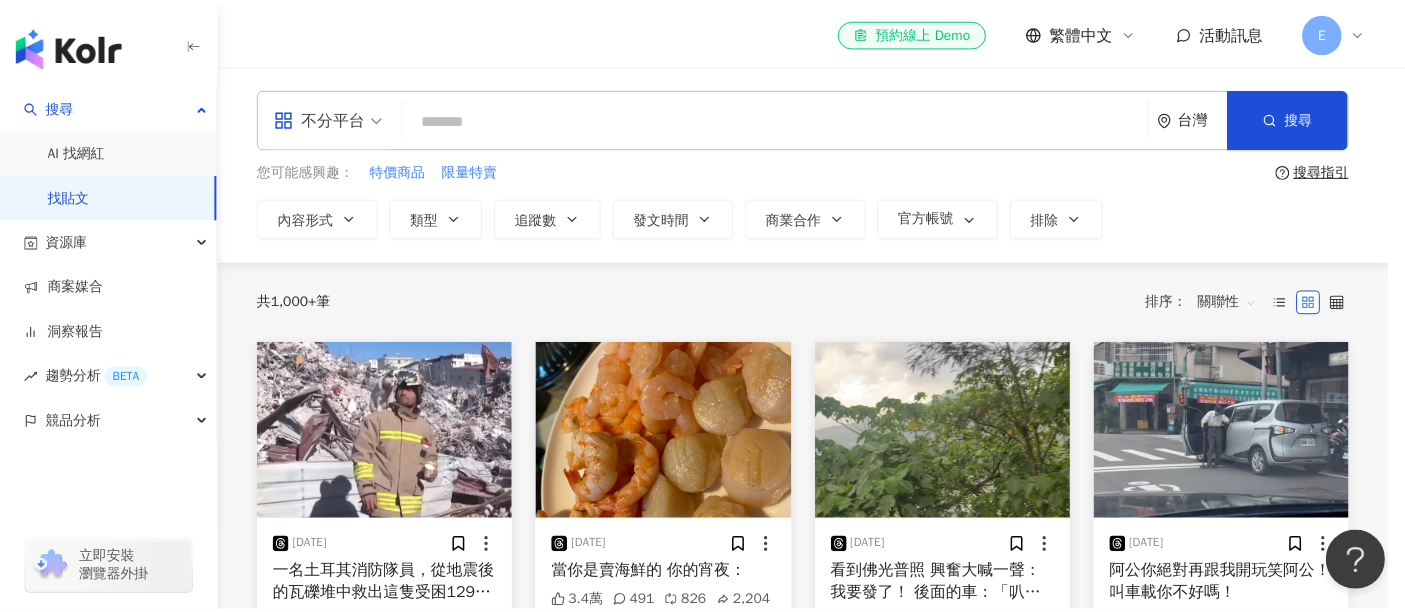 scroll, scrollTop: 0, scrollLeft: 0, axis: both 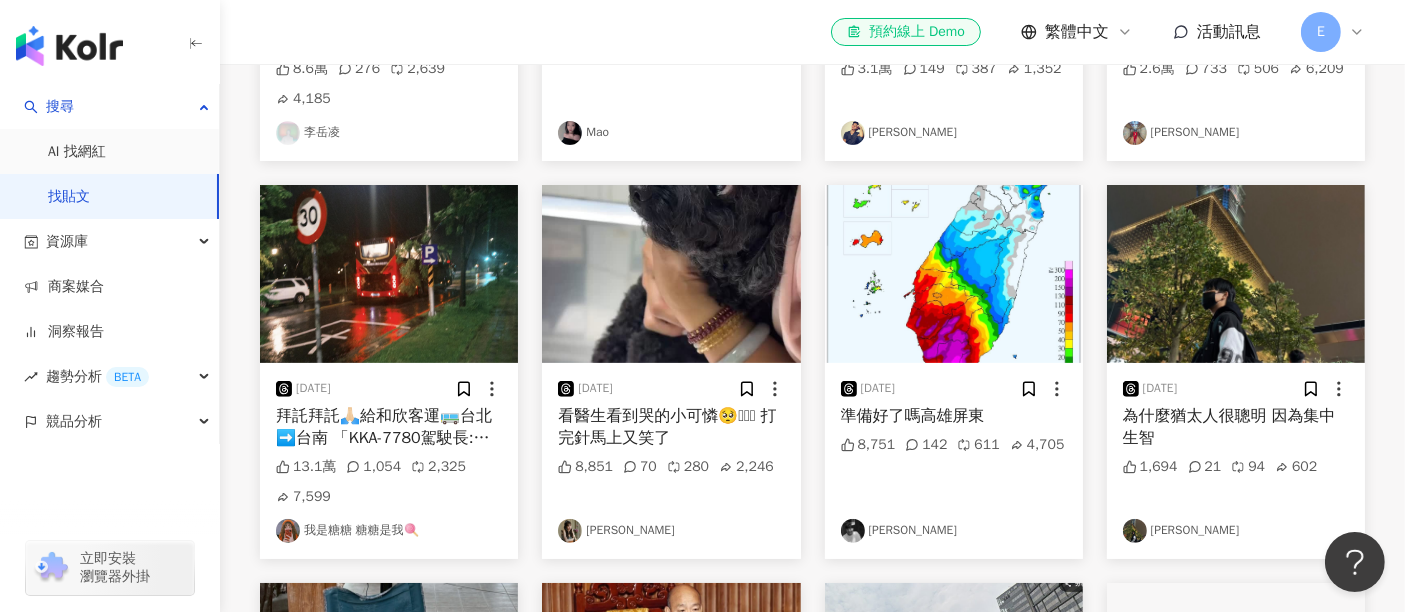 click at bounding box center [954, 274] 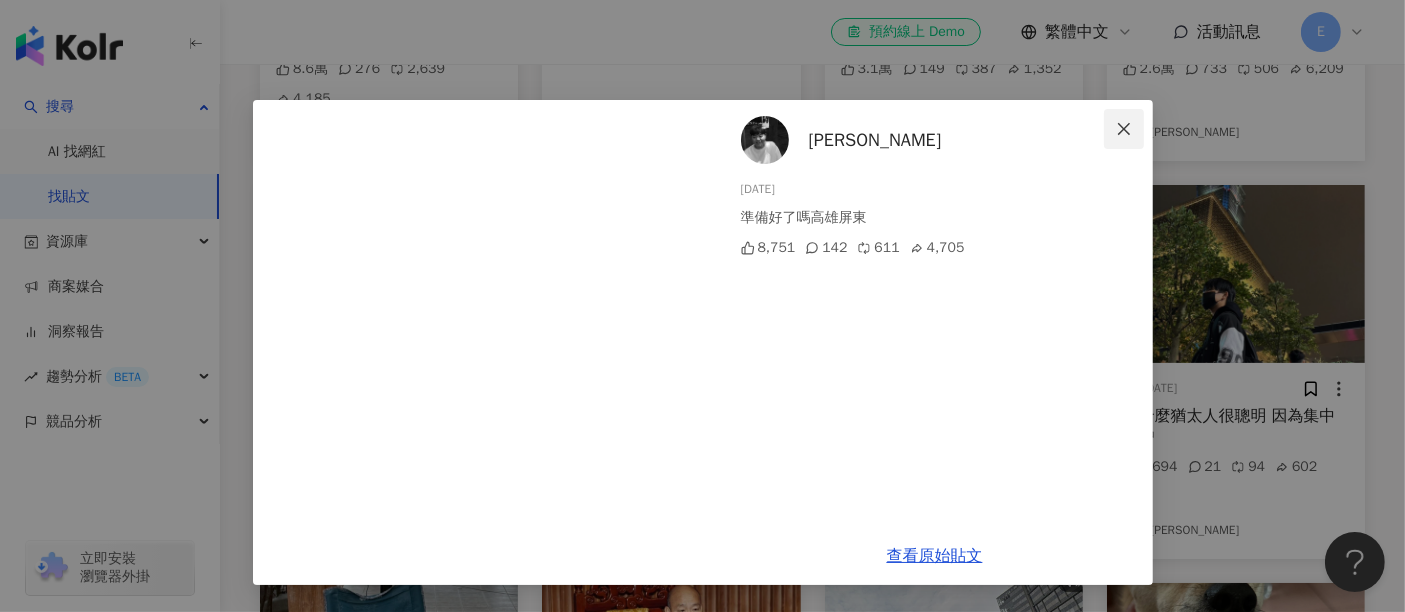 click at bounding box center [1124, 129] 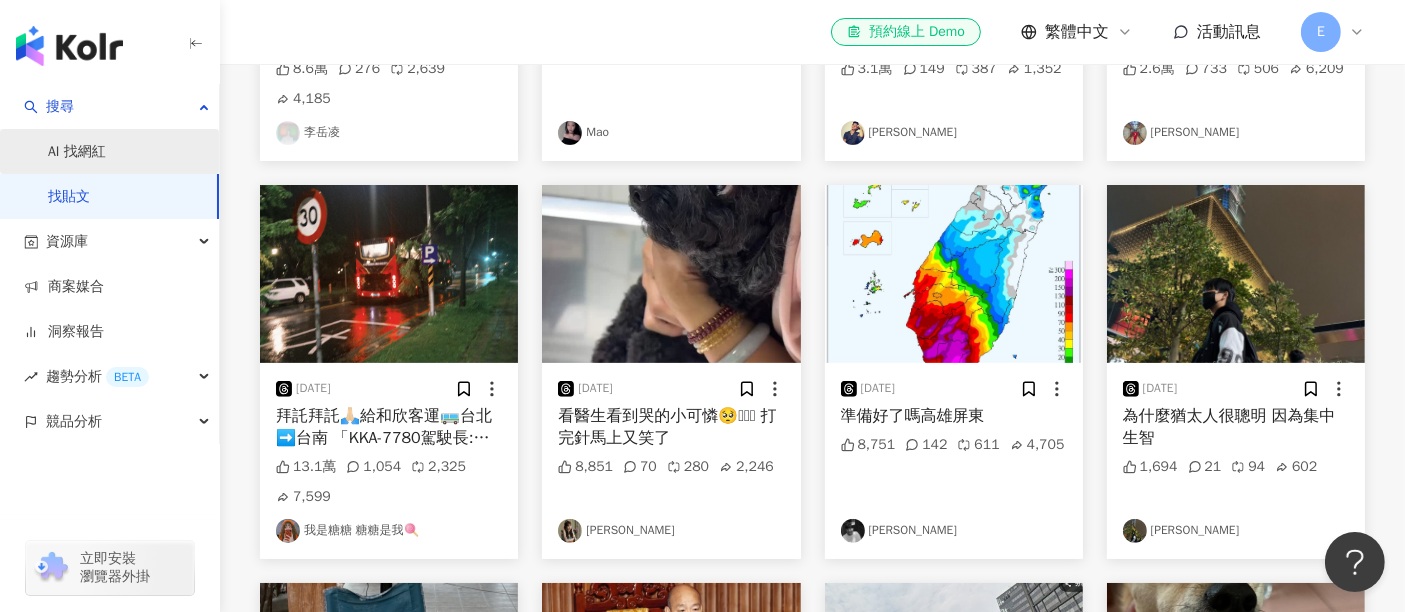 click on "AI 找網紅" at bounding box center (77, 152) 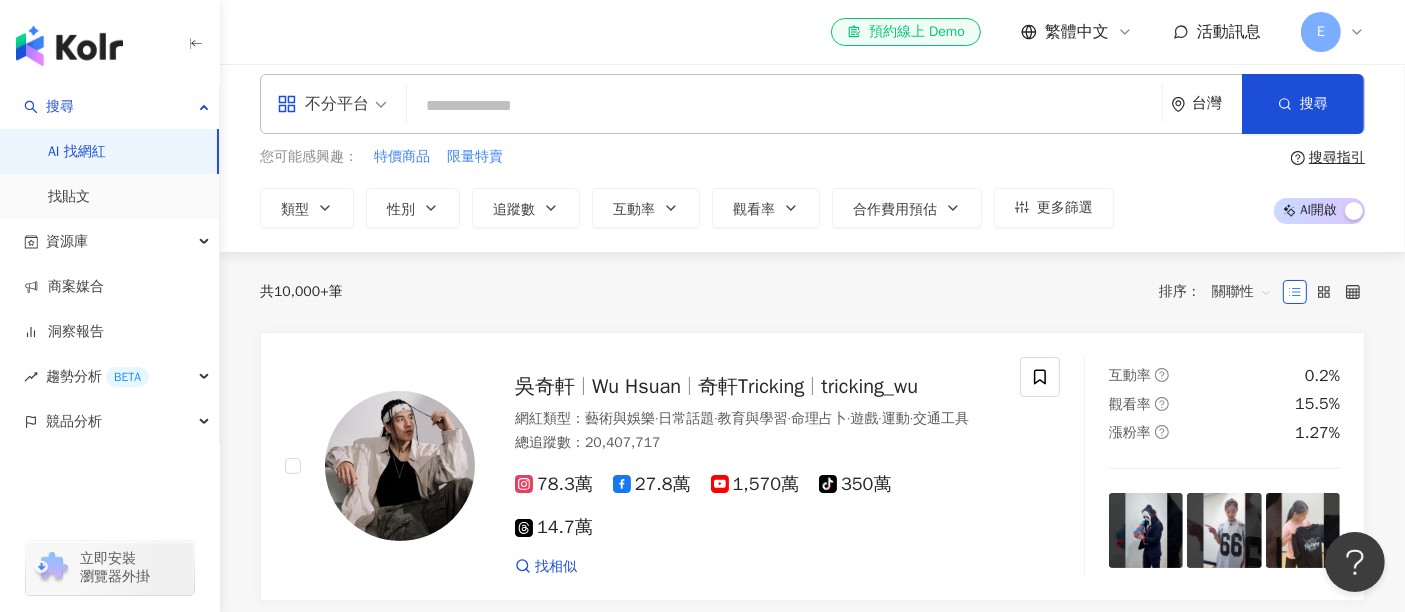 scroll, scrollTop: 0, scrollLeft: 0, axis: both 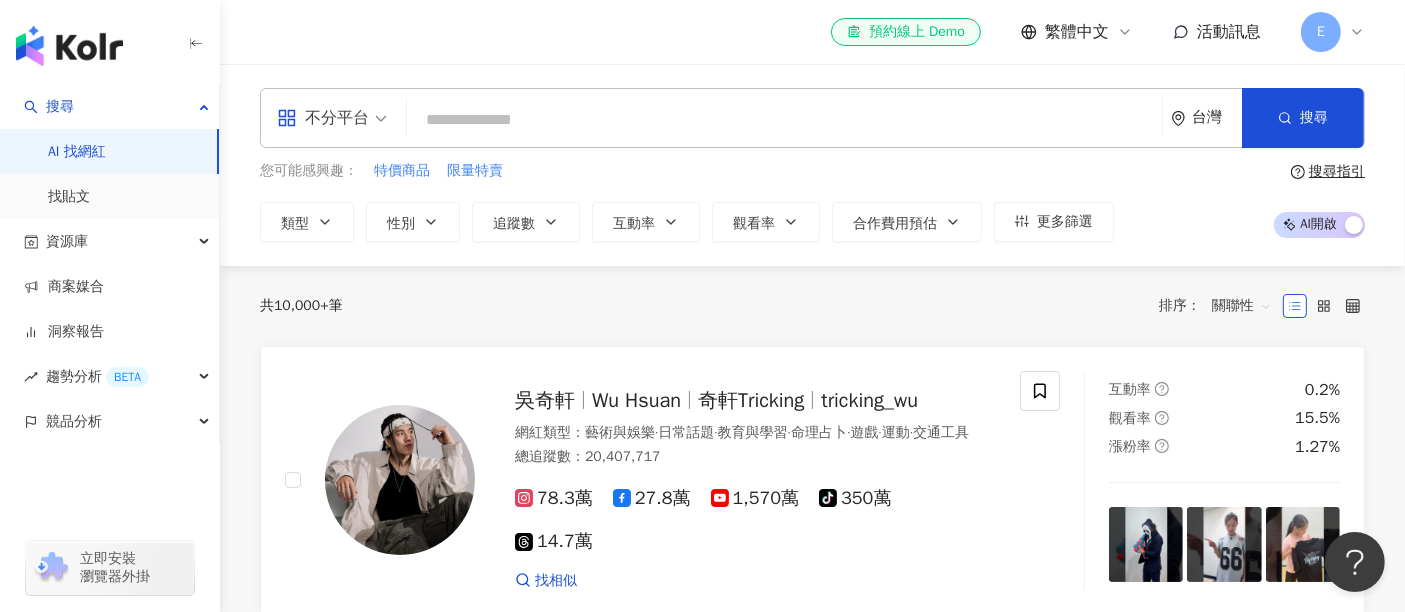 click on "不分平台" at bounding box center [332, 118] 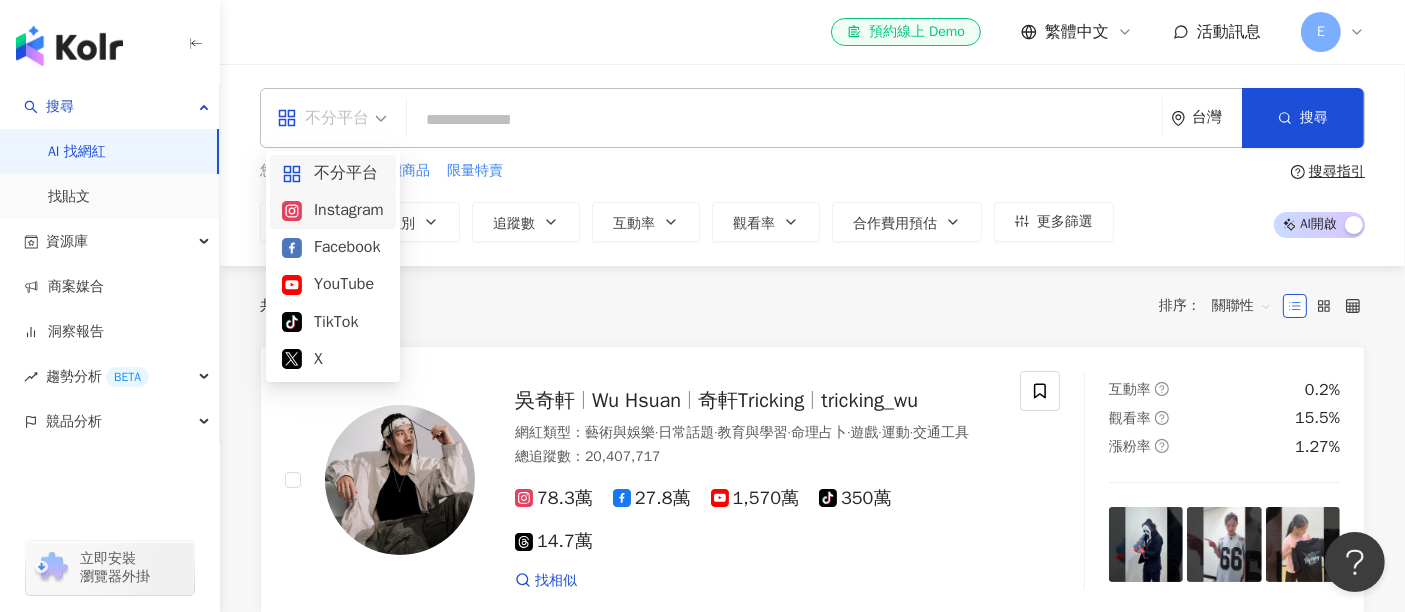click on "Instagram" at bounding box center [333, 210] 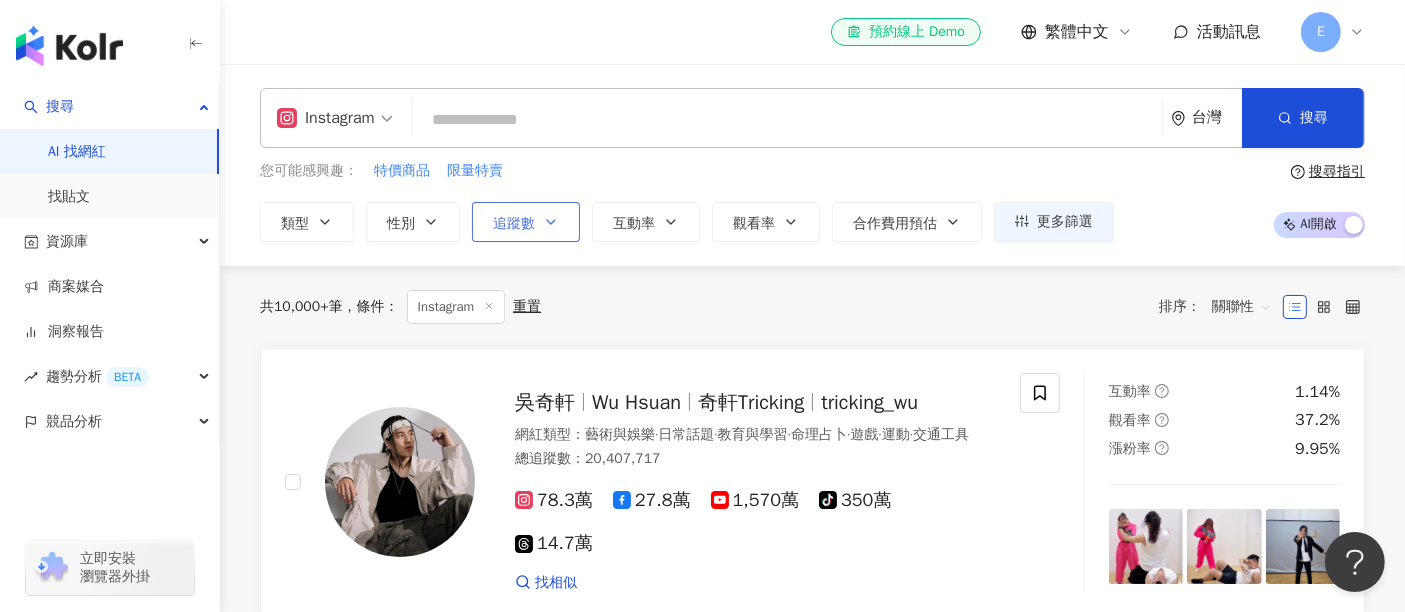 click on "追蹤數" at bounding box center [526, 222] 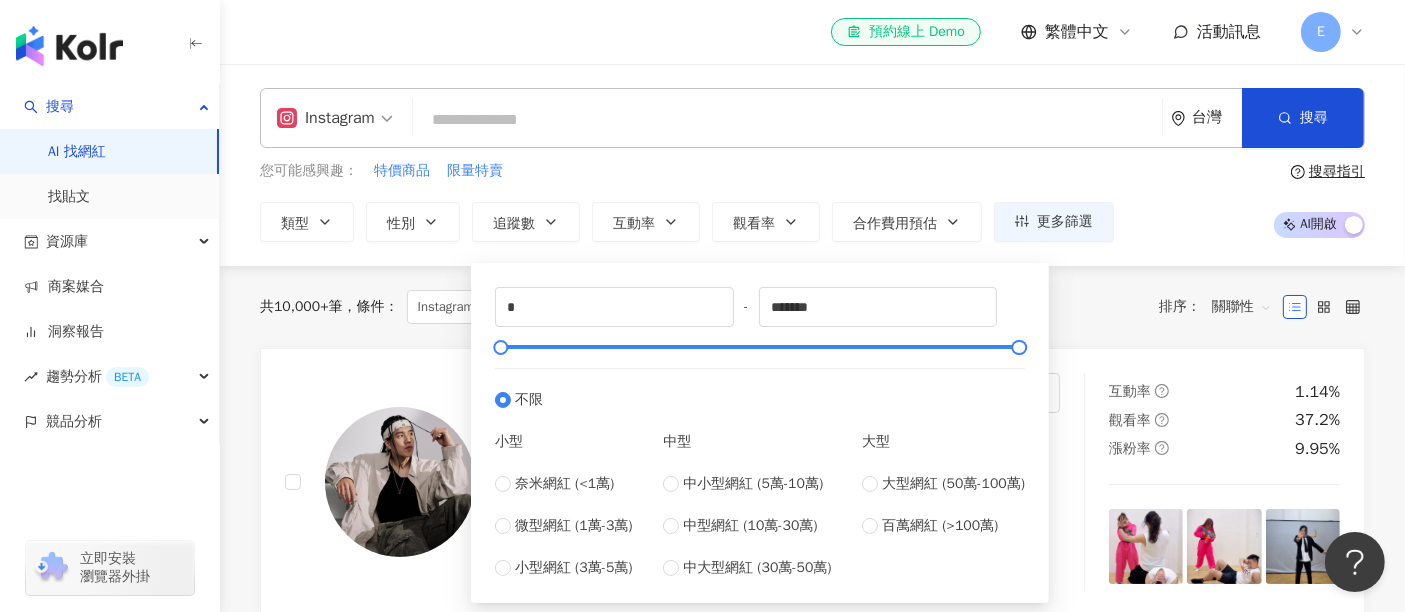 click on "小型 奈米網紅 (<1萬) 微型網紅 (1萬-3萬) 小型網紅 (3萬-5萬) 中型 中小型網紅 (5萬-10萬) 中型網紅 (10萬-30萬) 中大型網紅 (30萬-50萬) 大型 大型網紅 (50萬-100萬) 百萬網紅 (>100萬)" at bounding box center (760, 495) 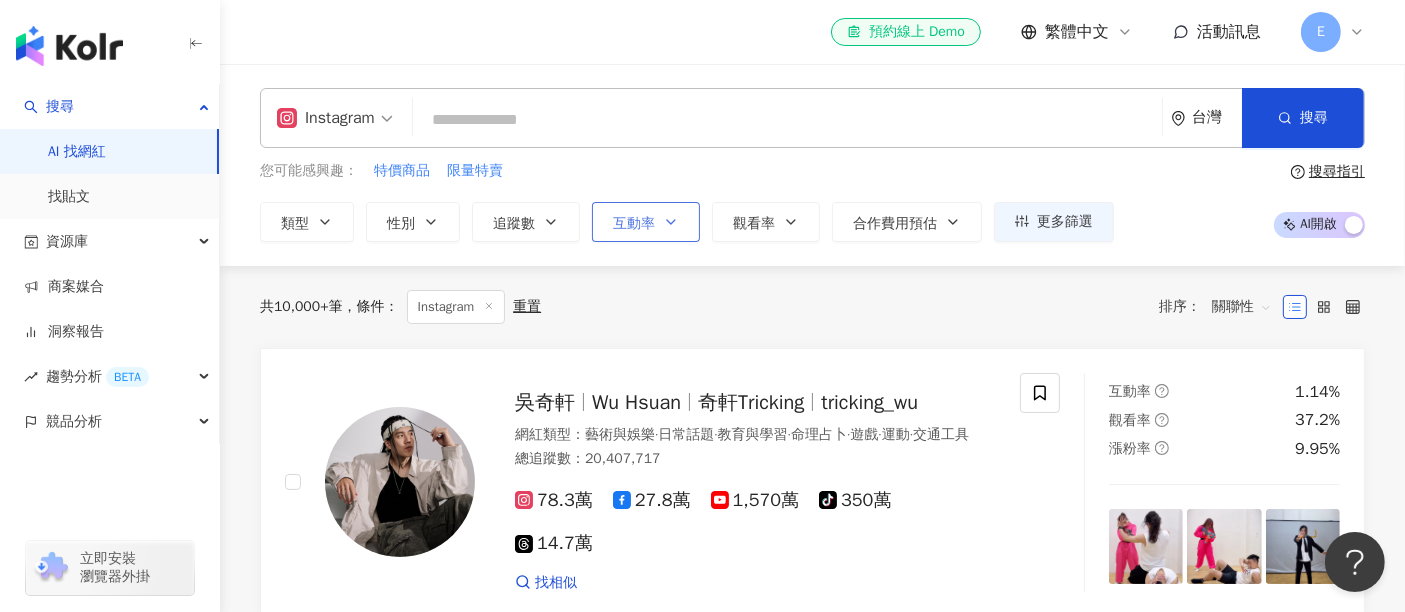 click 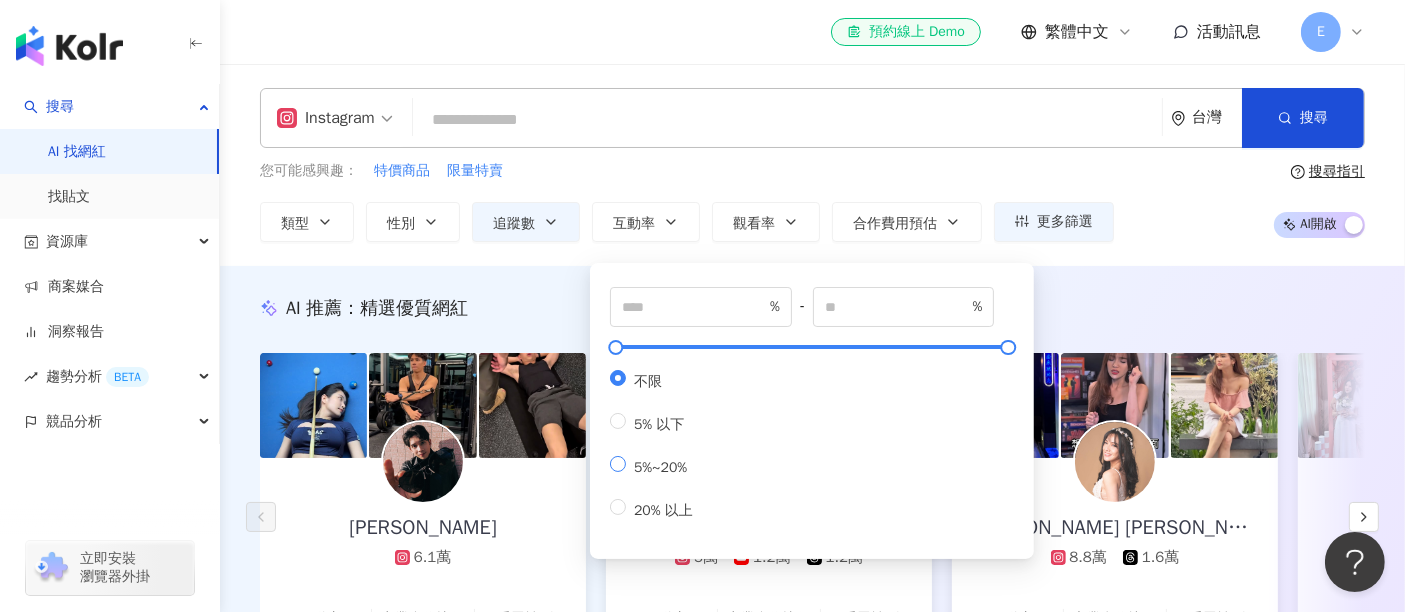 type on "*" 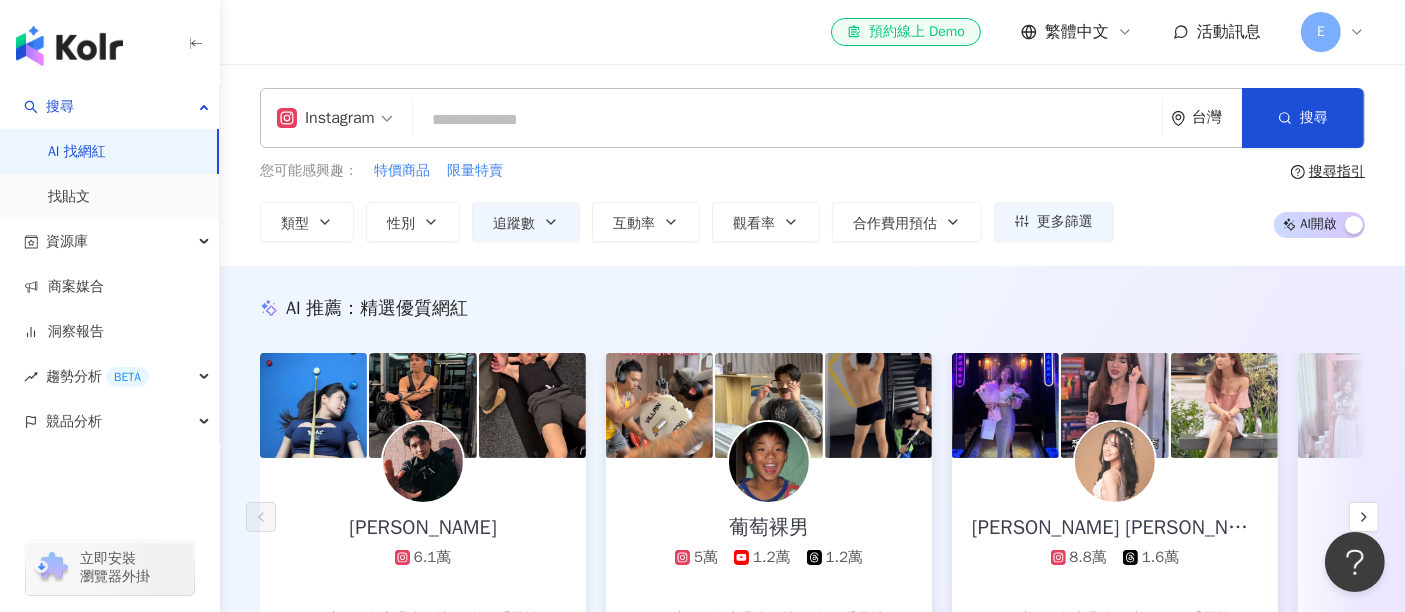 click on "您可能感興趣： 特價商品  限量特賣  類型 性別 追蹤數 互動率 觀看率 合作費用預估  更多篩選 *****  -  ***** 不限 小型 奈米網紅 (<1萬) 微型網紅 (1萬-3萬) 小型網紅 (3萬-5萬) 中型 中小型網紅 (5萬-10萬) 中型網紅 (10萬-30萬) 中大型網紅 (30萬-50萬) 大型 大型網紅 (50萬-100萬) 百萬網紅 (>100萬) * %  -  ** % 不限 5% 以下 5%~20% 20% 以上" at bounding box center (687, 201) 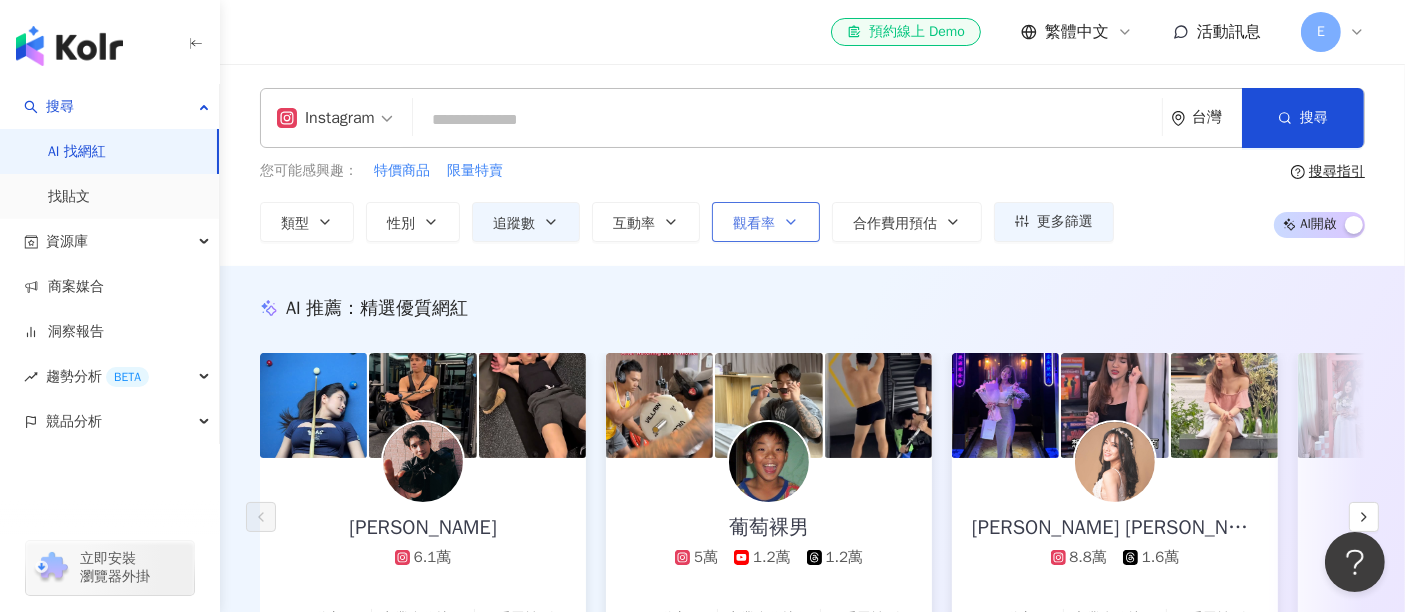 click on "觀看率" at bounding box center [754, 224] 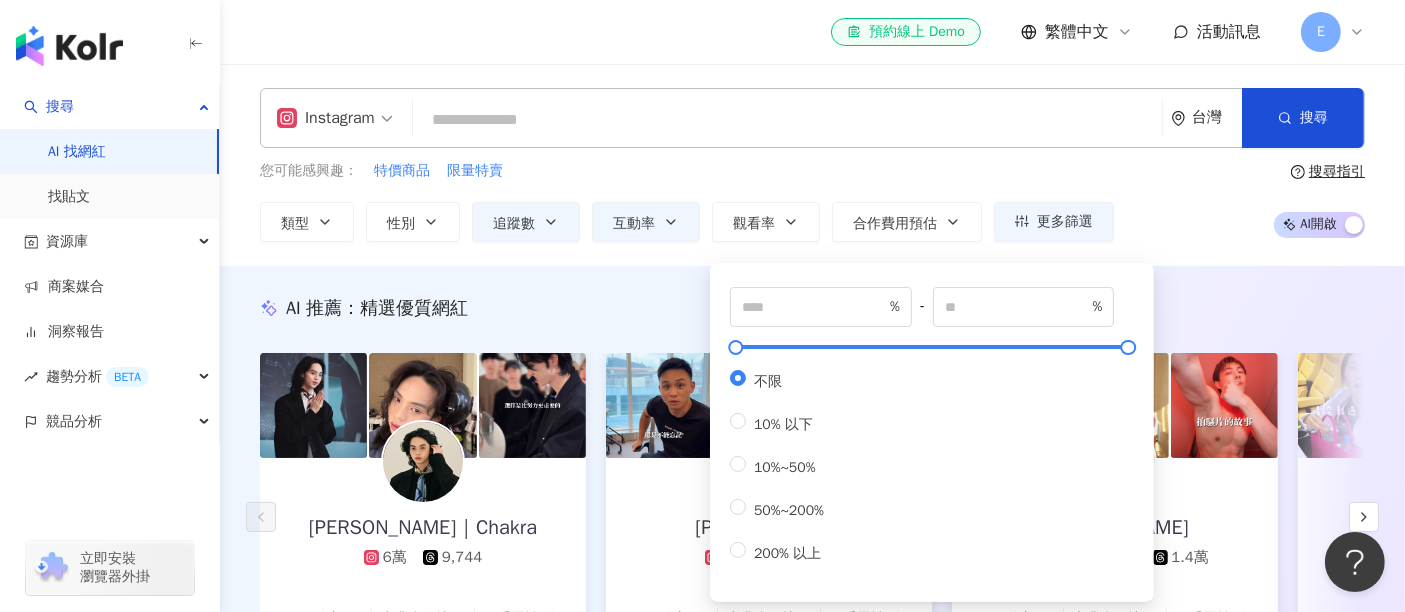 click on "AI 推薦 ： 精選優質網紅 查[PERSON_NAME]｜Chakra 6萬 9,744 互動率 18.6% 商業合作比例 27.3% 受眾性別 女 Wayne 7.1萬 1.4萬 互動率 17% 商業合作比例 3.92% 受眾性別 女 HungKai [PERSON_NAME] 9.7萬 3萬 1.4萬 互動率 16.8% 商業合作比例 0% 受眾性別 男 妙 Meow 8.6萬 1.4萬 互動率 16.5% 商業合作比例 21.4% 受眾性別 女 EthanYIJAN 一盞 6.7萬 2,162 1,280 6,419 互動率 15.2% 商業合作比例 23.1% 受眾性別 女 木可 5.6萬 4.7萬 互動率 5.33% 商業合作比例 11.8% 受眾性別 男 PIZZALI 9.8萬 2.9萬 2.4萬 互動率 14.6% 商業合作比例 23.8% 受眾性別 男 wun__zz 7.6萬 4,376 互動率 14.2% 商業合作比例 22.9% 受眾性別 男 傑哥 6.9萬 tiktok-icon 2.2萬 互動率 14.1% 商業合作比例 100% 受眾性別 男 xu.6_0913 9.8萬 1.3萬 互動率 14.1% 商業合作比例 52.2% 受眾性別 女 [PERSON_NAME] 5.6萬 3,176 互動率 14.1% 商業合作比例 7.41% 受眾性別 男 [PERSON_NAME] 6.9萬 tiktok-icon 11.7萬 4,285 互動率 9.72% 56.8%" at bounding box center (812, 514) 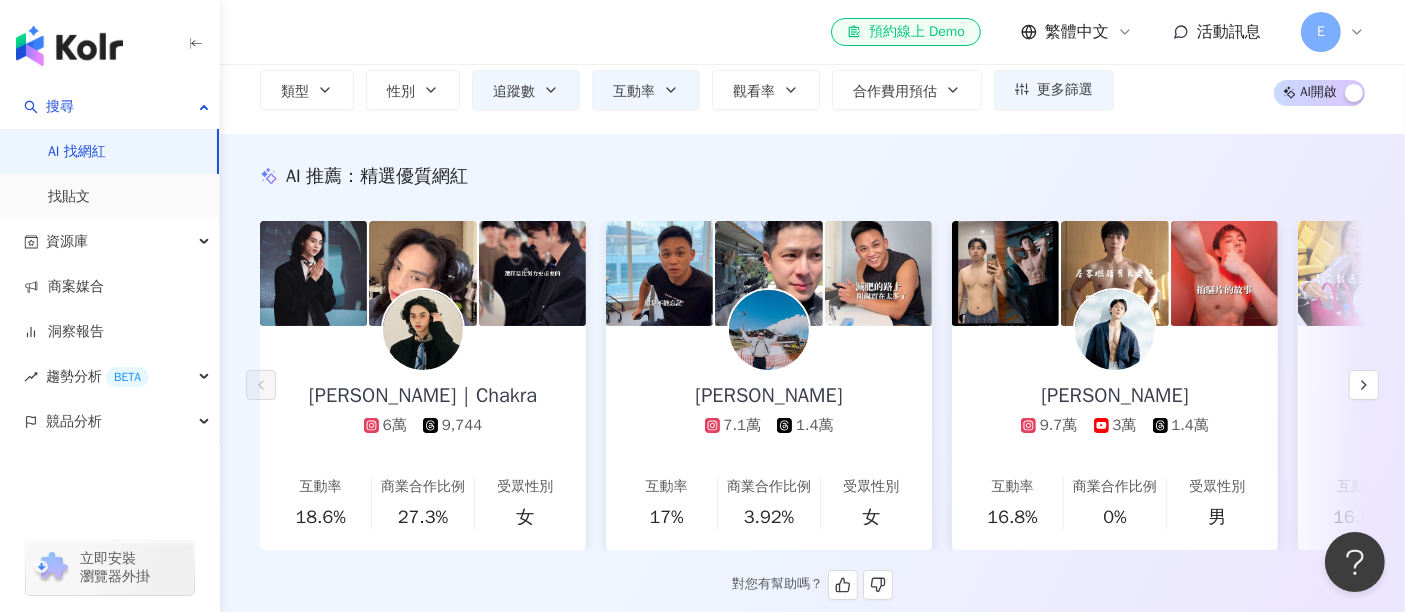 scroll, scrollTop: 222, scrollLeft: 0, axis: vertical 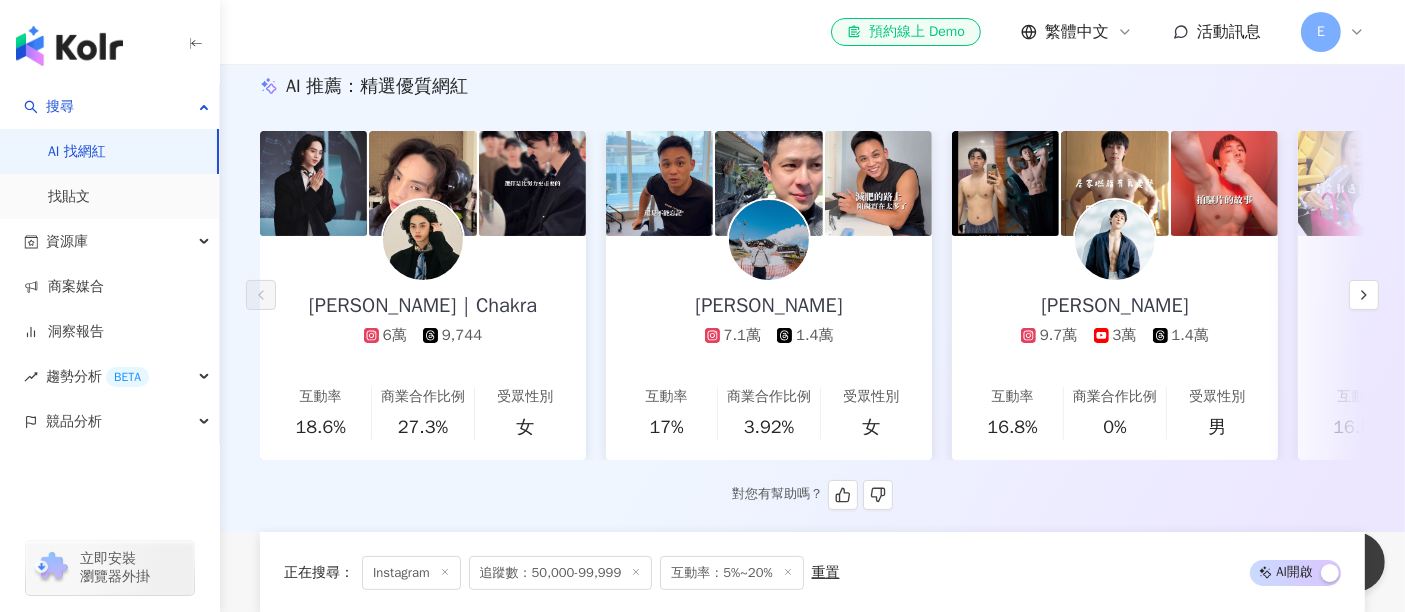 click on "[PERSON_NAME]｜Chakra" at bounding box center (423, 306) 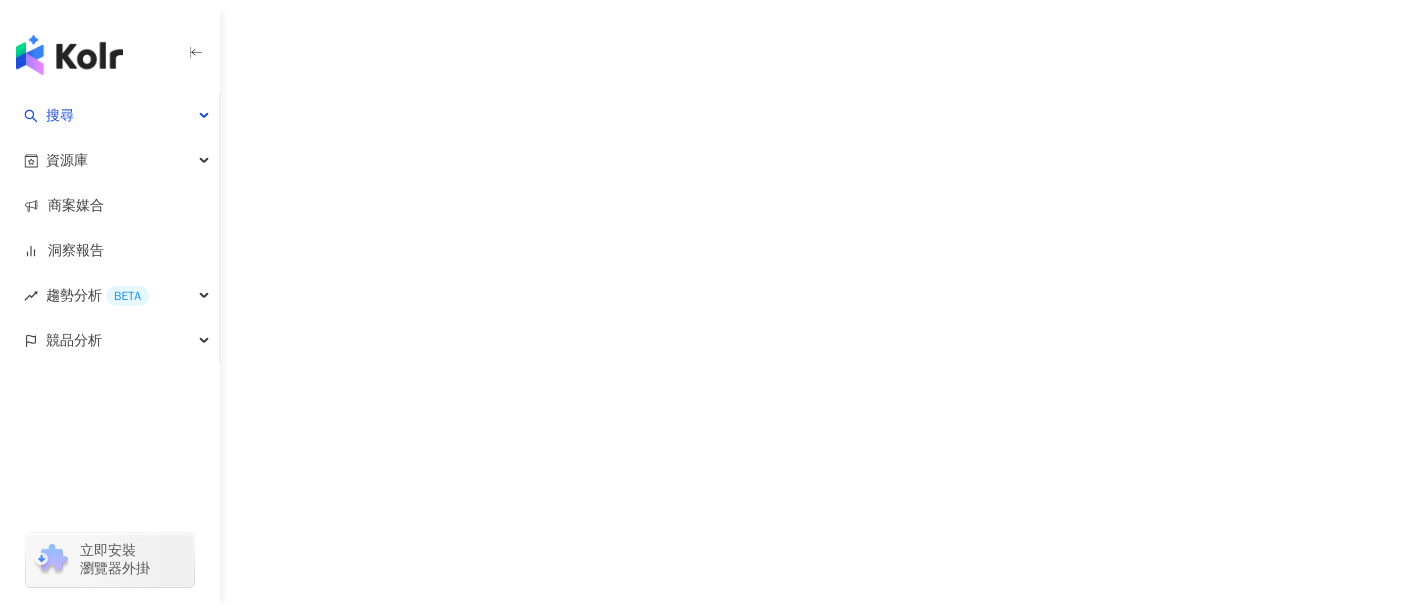 scroll, scrollTop: 0, scrollLeft: 0, axis: both 